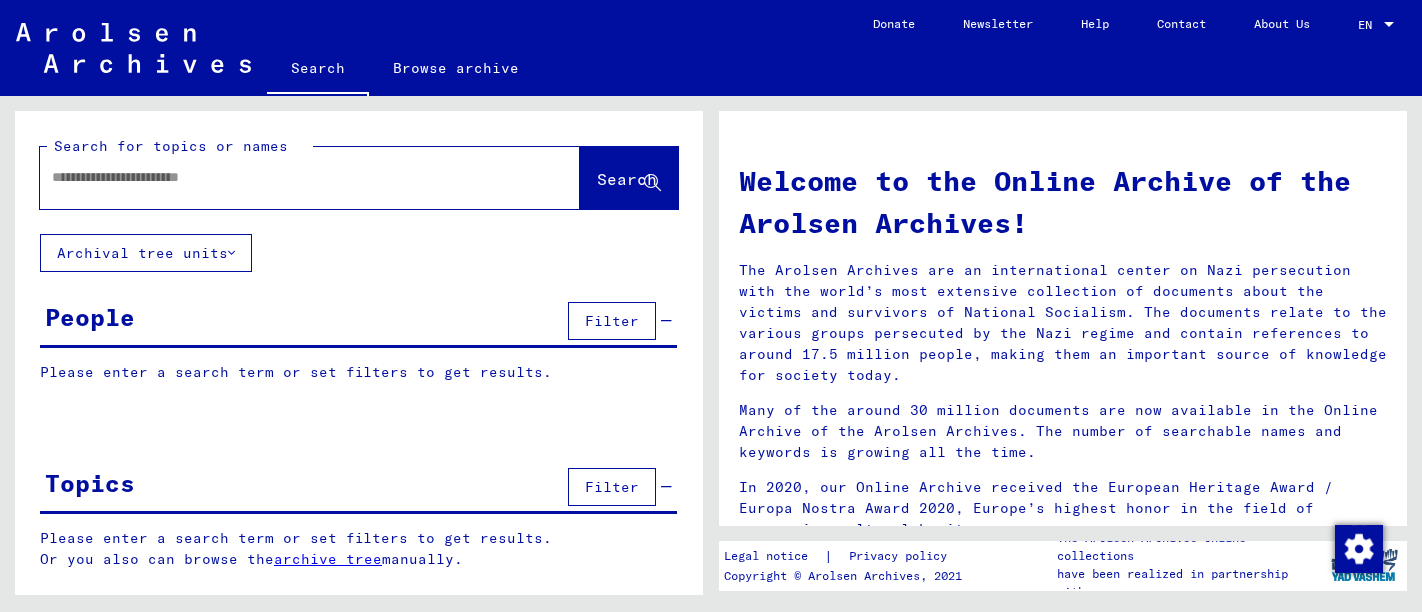 scroll, scrollTop: 0, scrollLeft: 0, axis: both 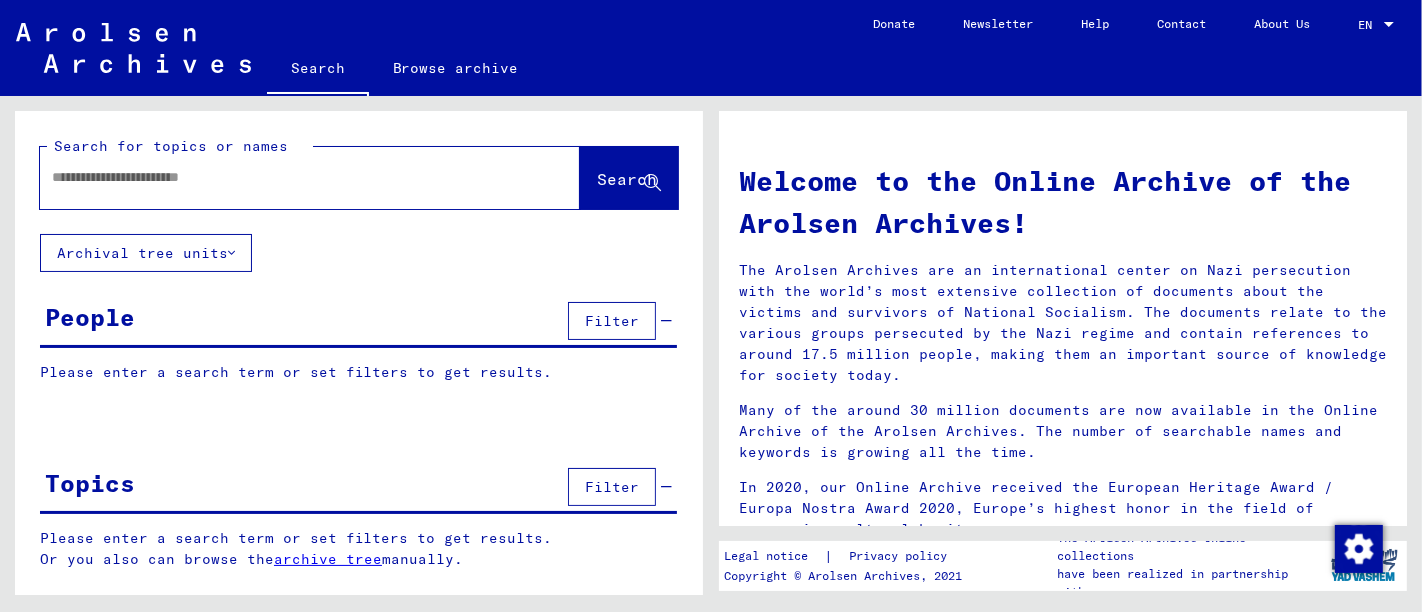 click 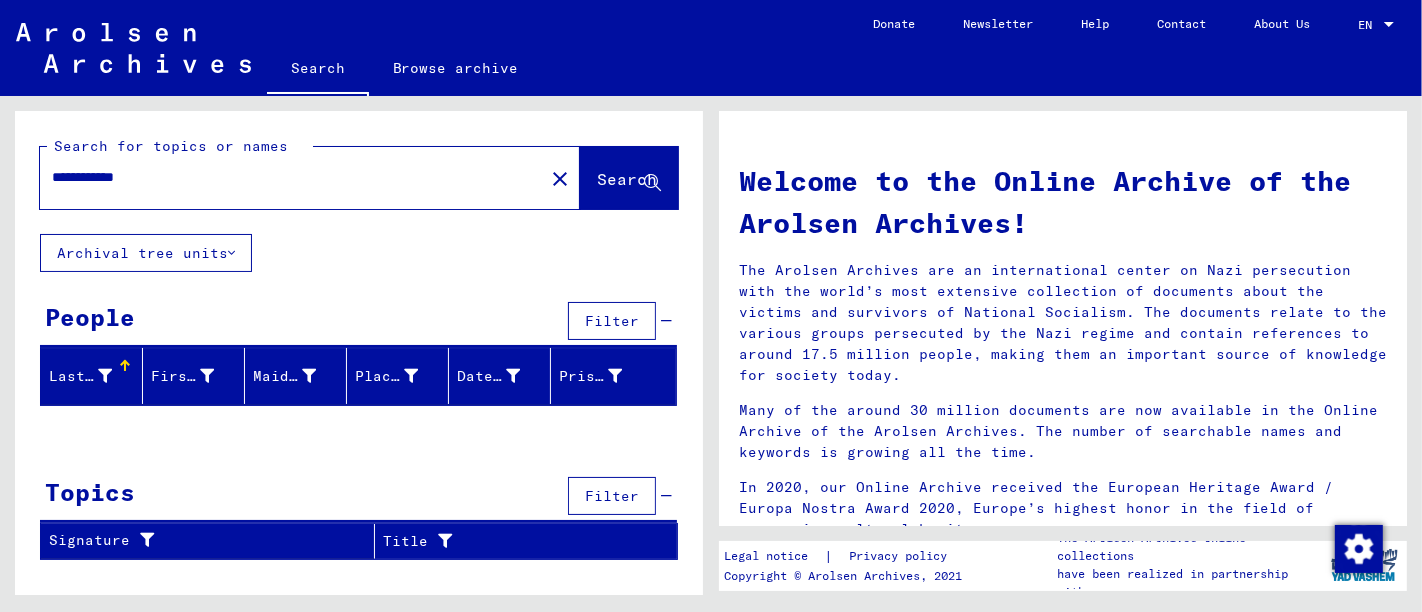 drag, startPoint x: 118, startPoint y: 177, endPoint x: 222, endPoint y: 183, distance: 104.172935 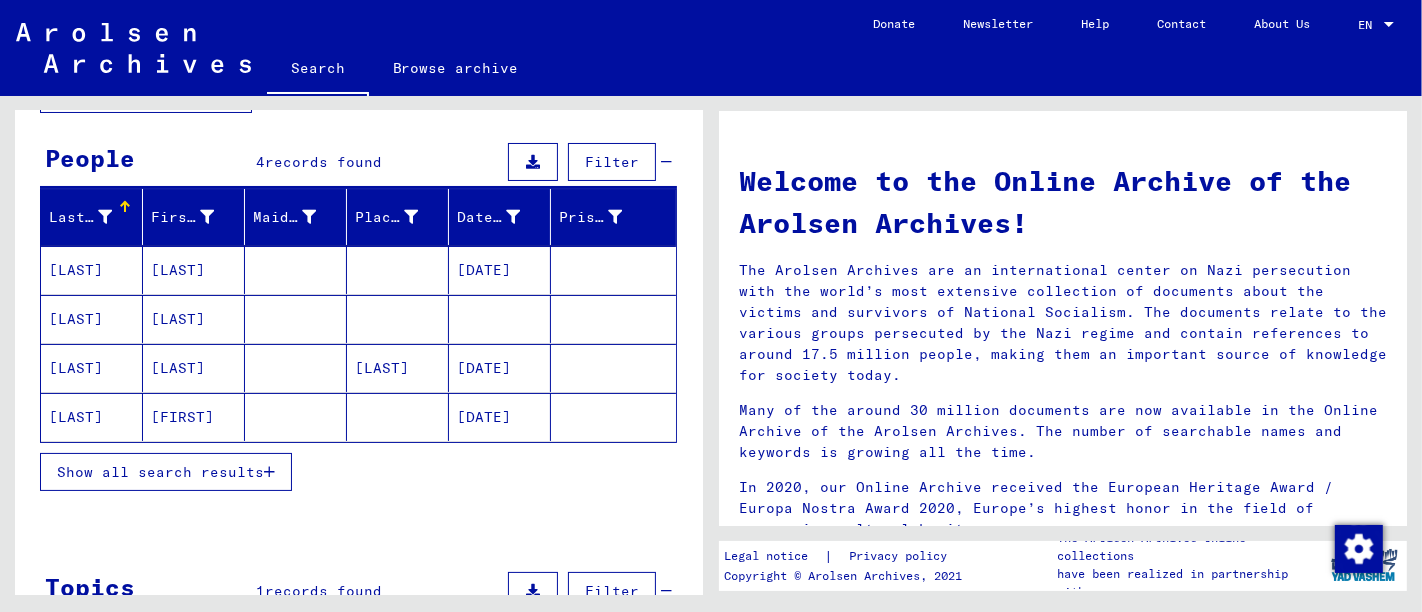 scroll, scrollTop: 111, scrollLeft: 0, axis: vertical 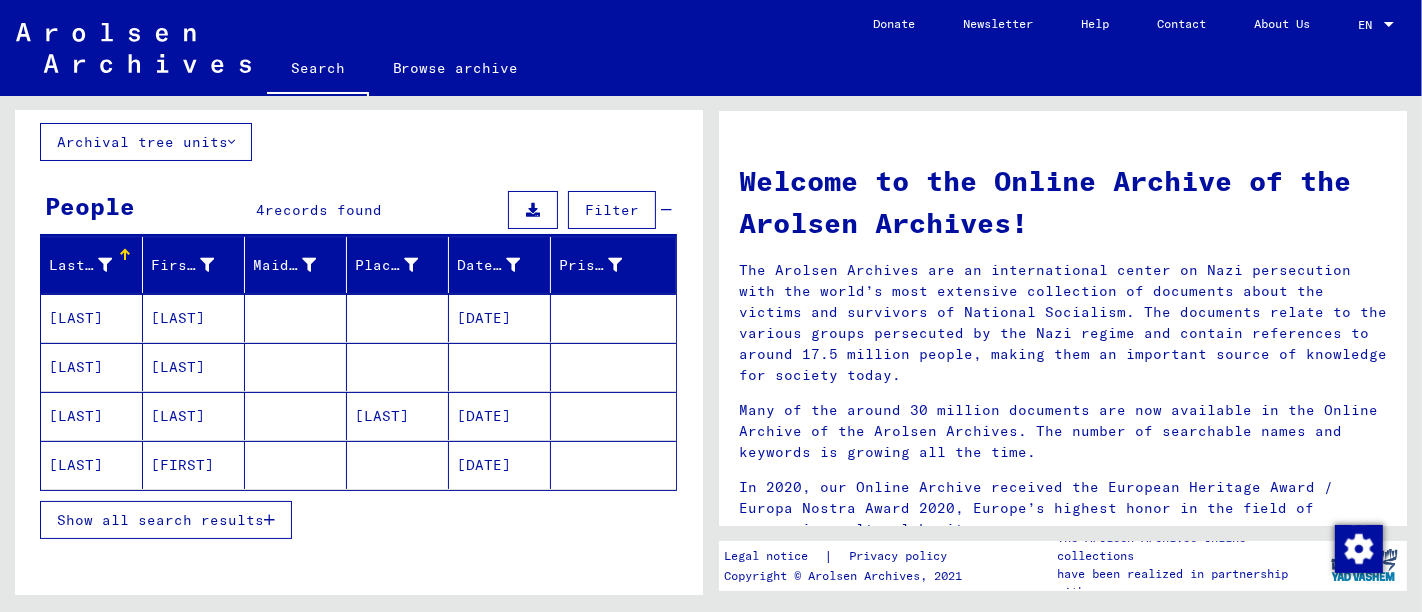 click on "Show all search results" at bounding box center [166, 520] 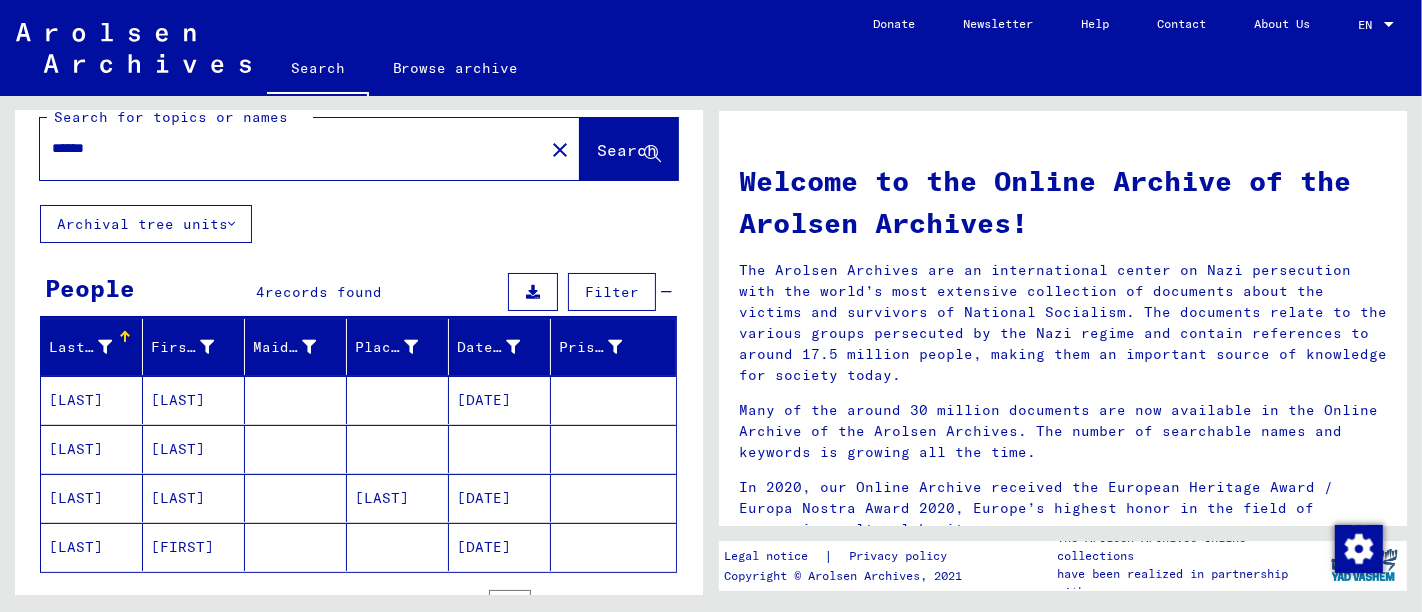 scroll, scrollTop: 0, scrollLeft: 0, axis: both 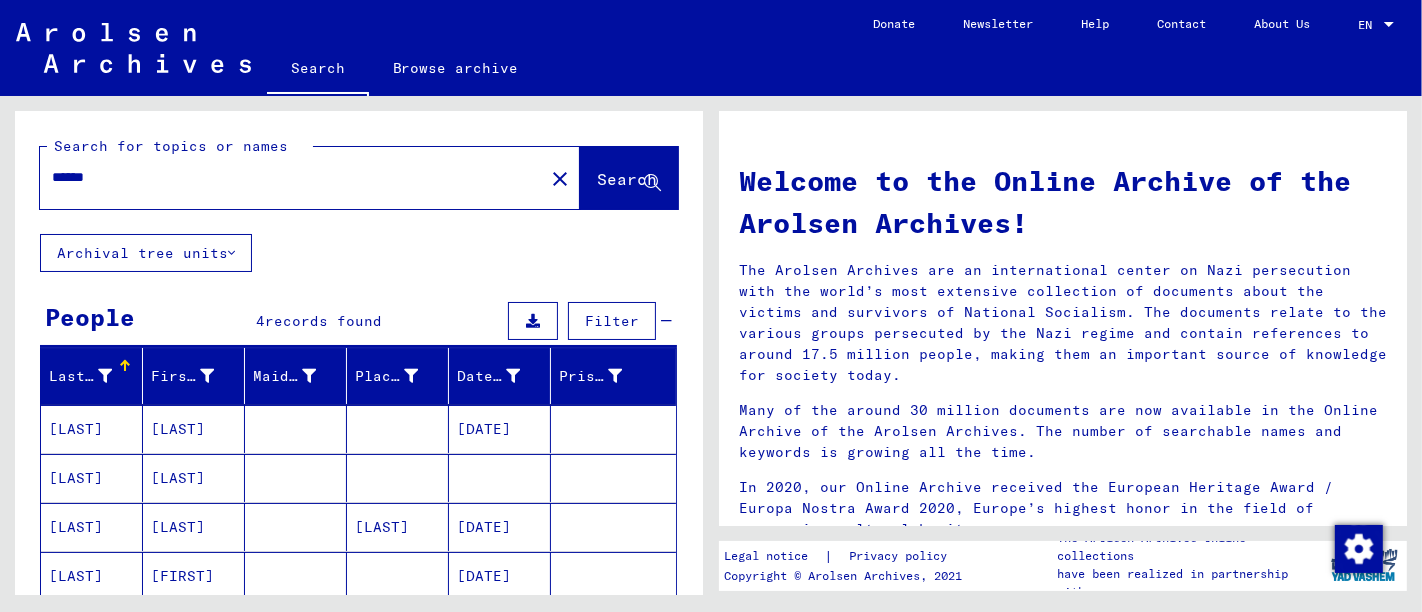 click on "******" 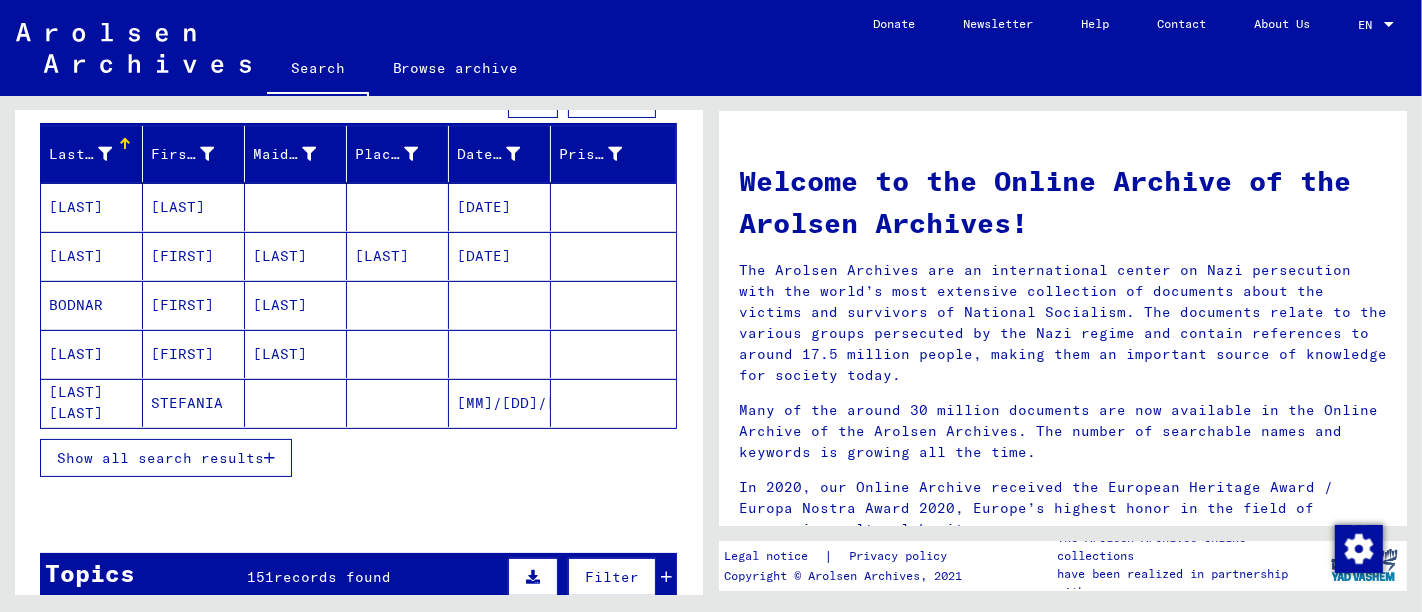 click on "Show all search results" at bounding box center (160, 458) 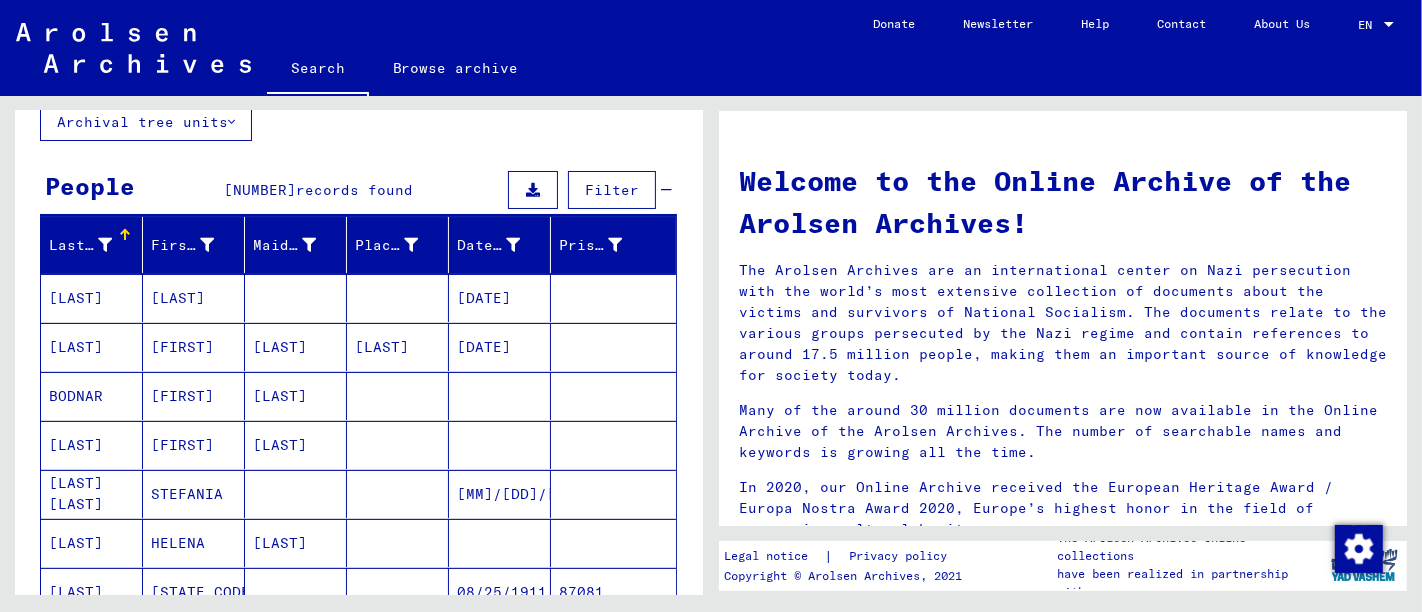 scroll, scrollTop: 0, scrollLeft: 0, axis: both 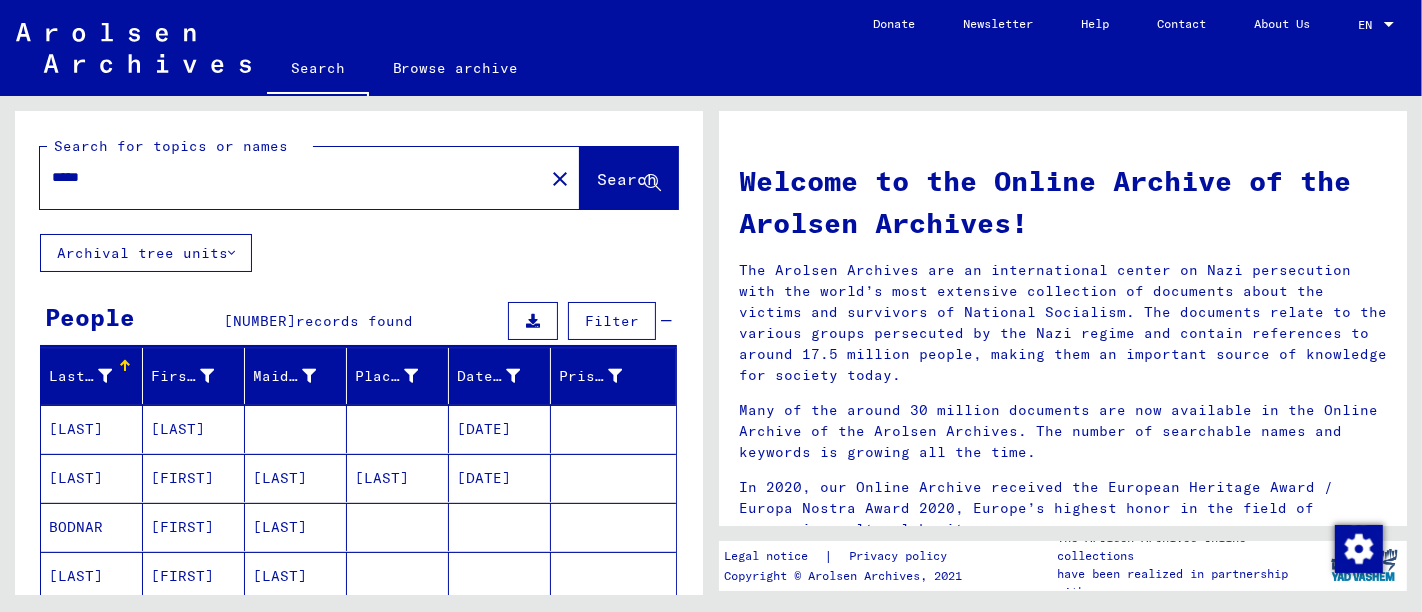 click on "*****" 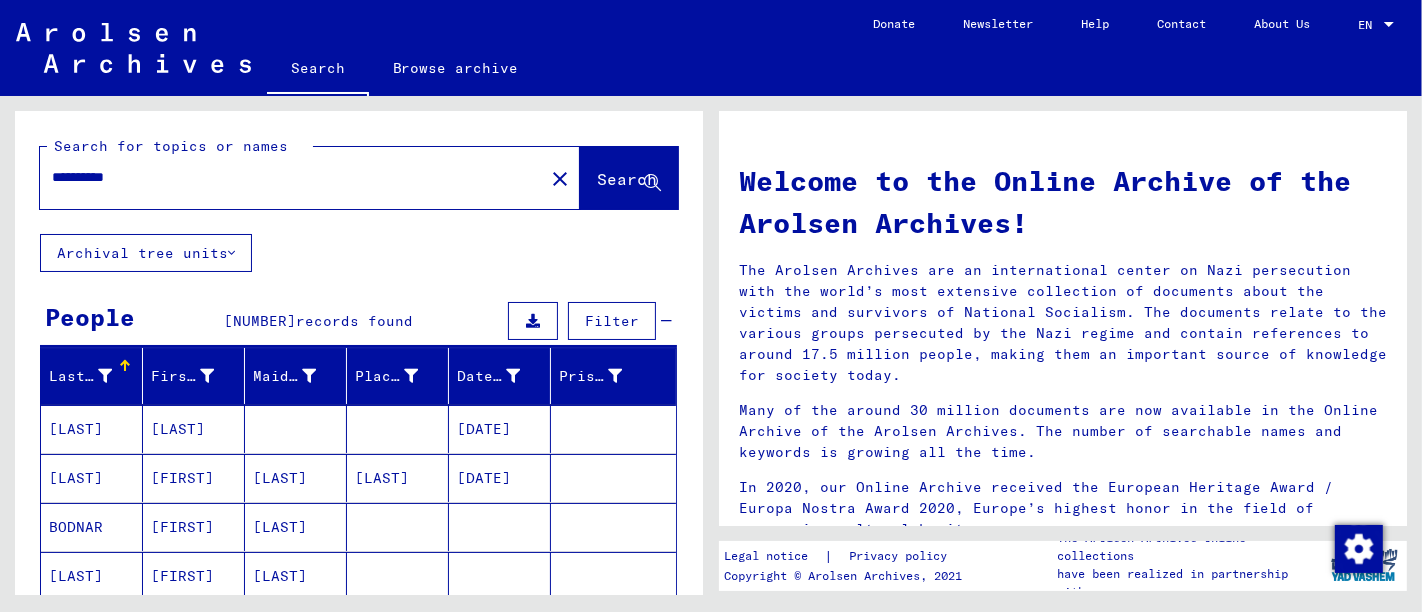 type on "**********" 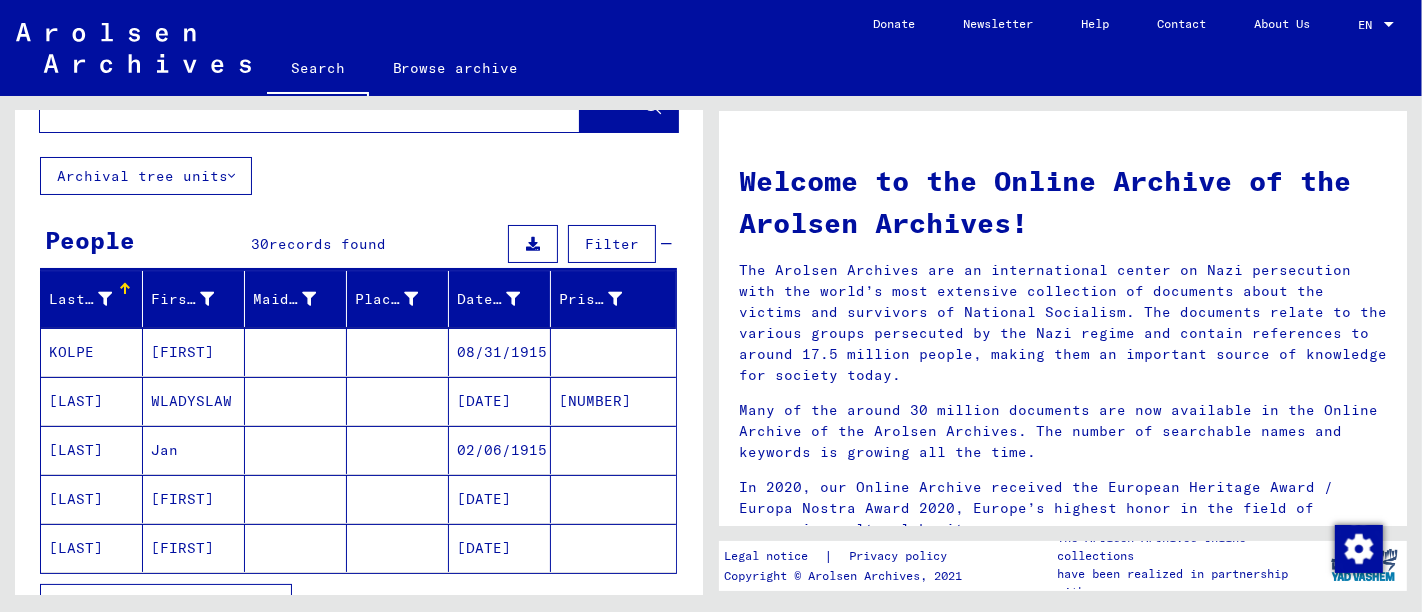 scroll, scrollTop: 111, scrollLeft: 0, axis: vertical 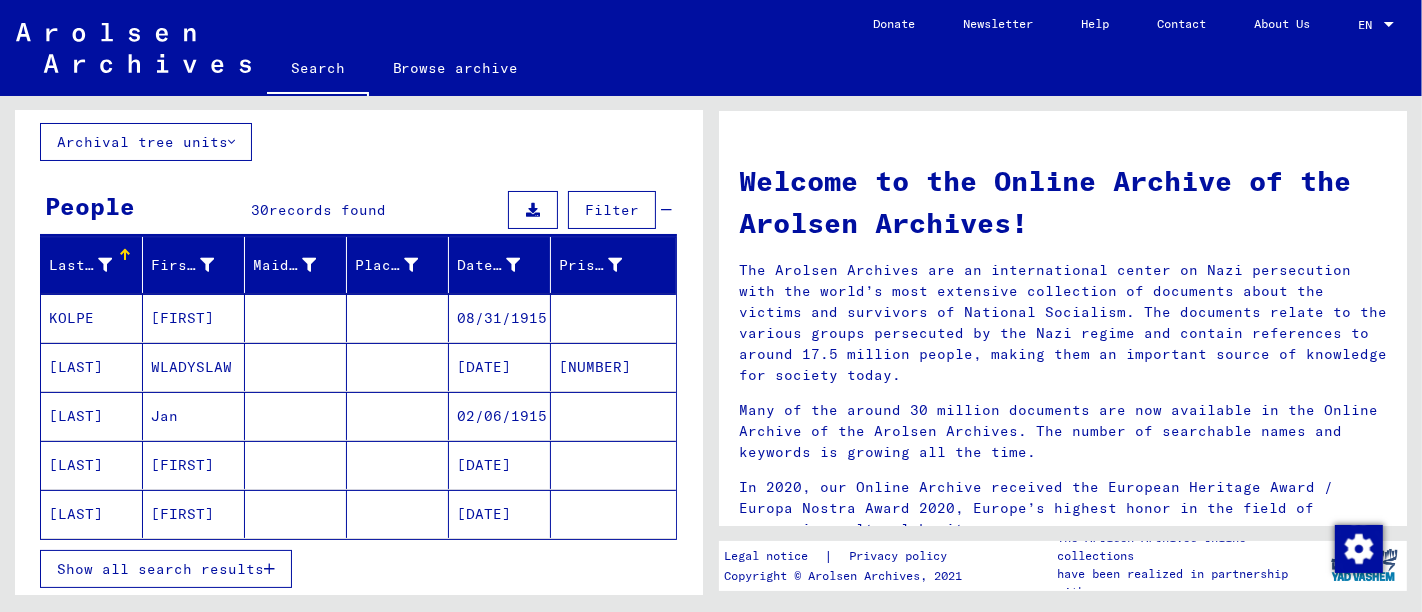 click at bounding box center [613, 514] 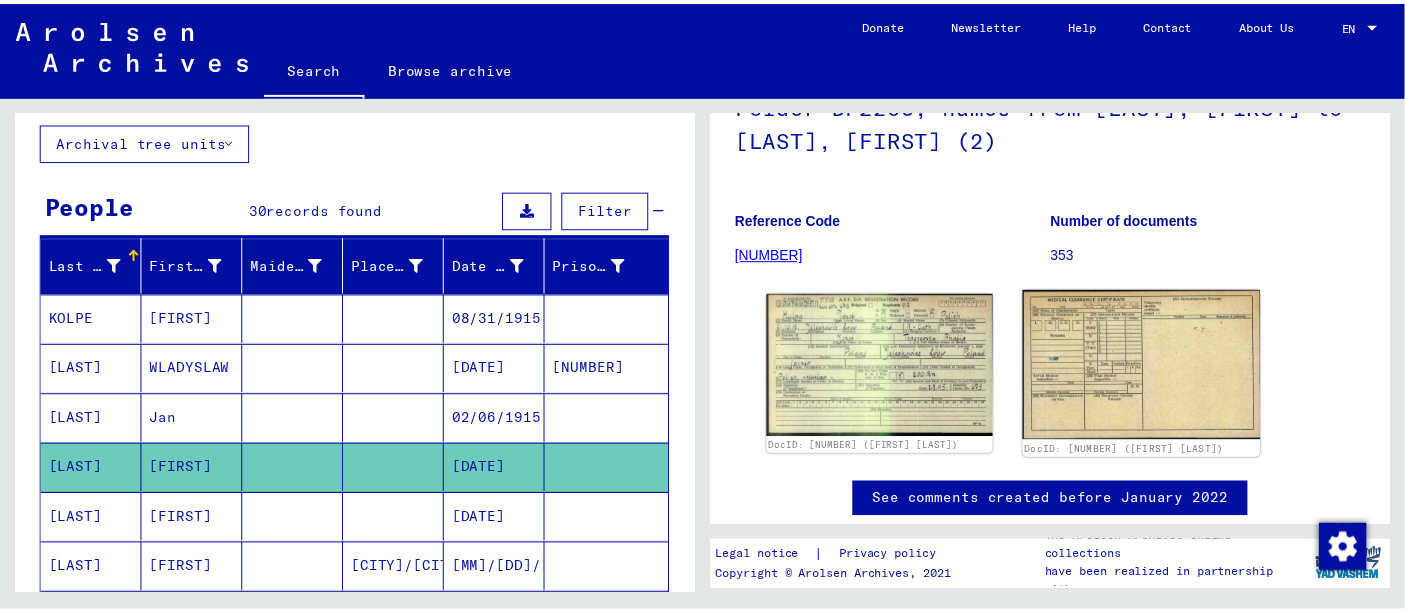 scroll, scrollTop: 170, scrollLeft: 0, axis: vertical 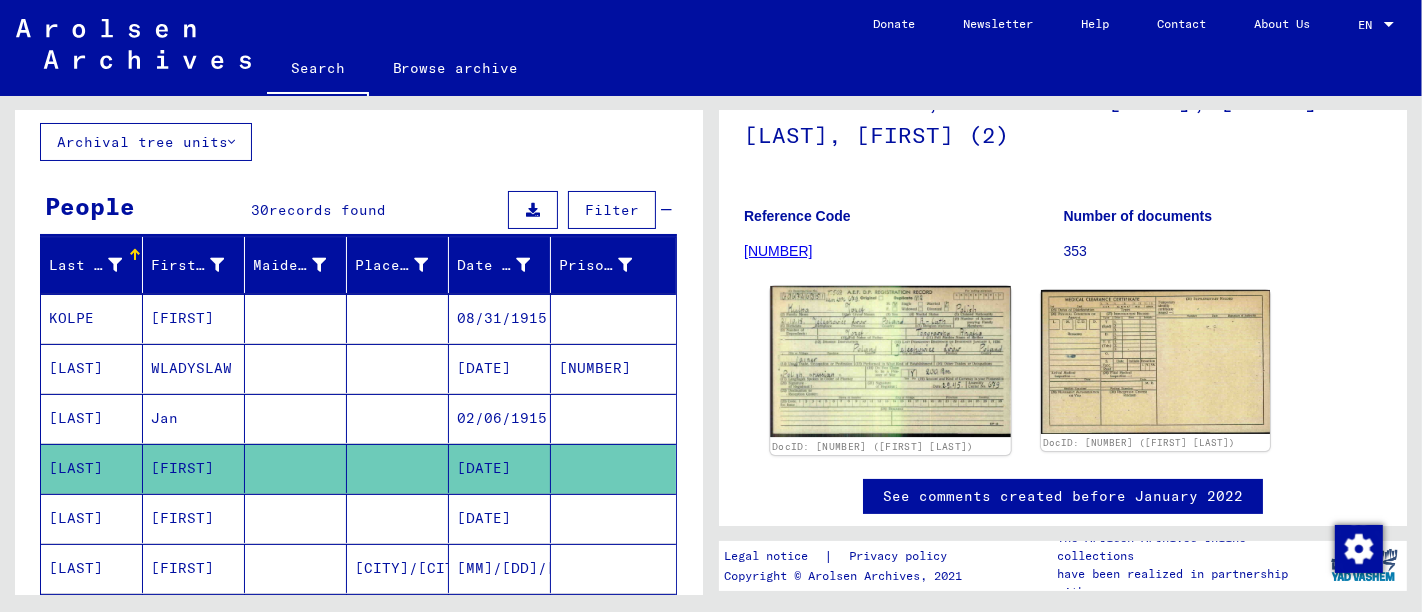 click 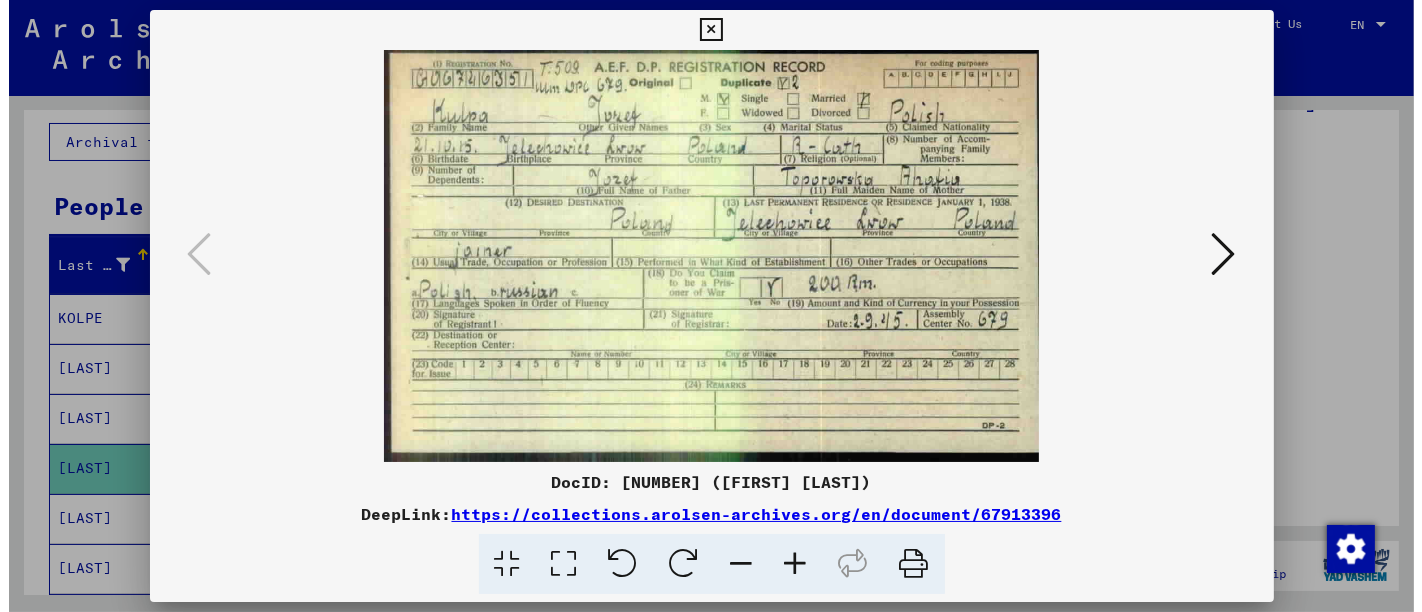 scroll, scrollTop: 0, scrollLeft: 0, axis: both 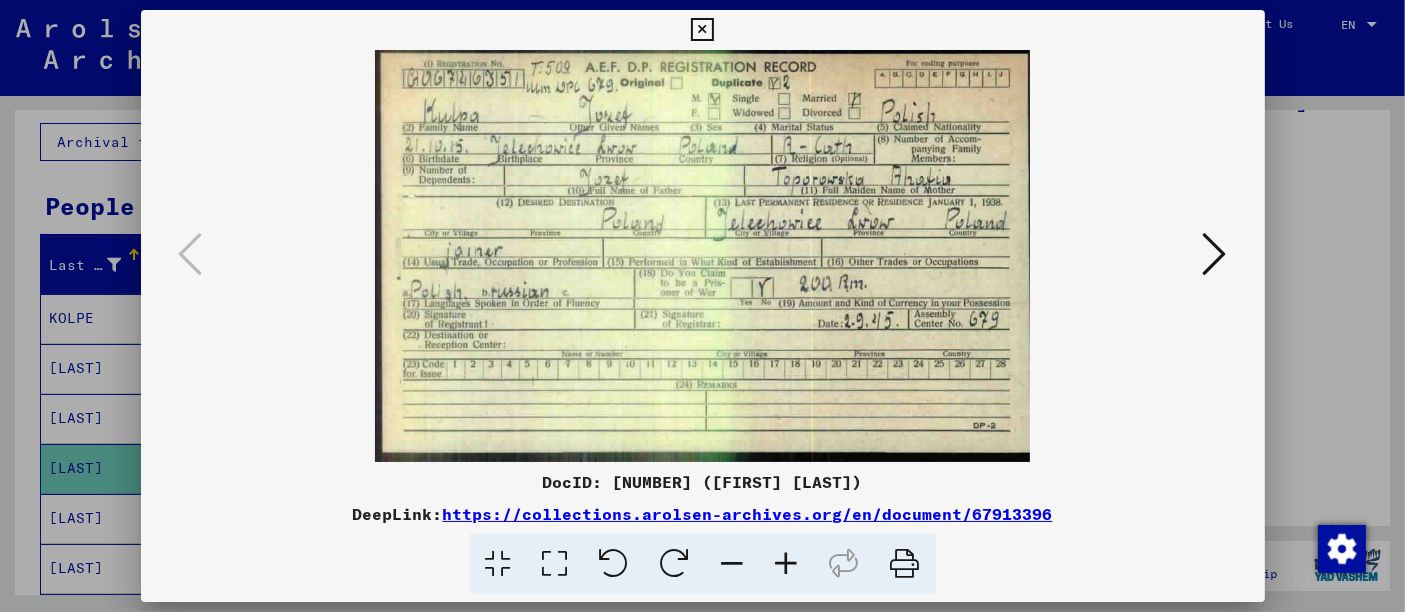 click at bounding box center (702, 306) 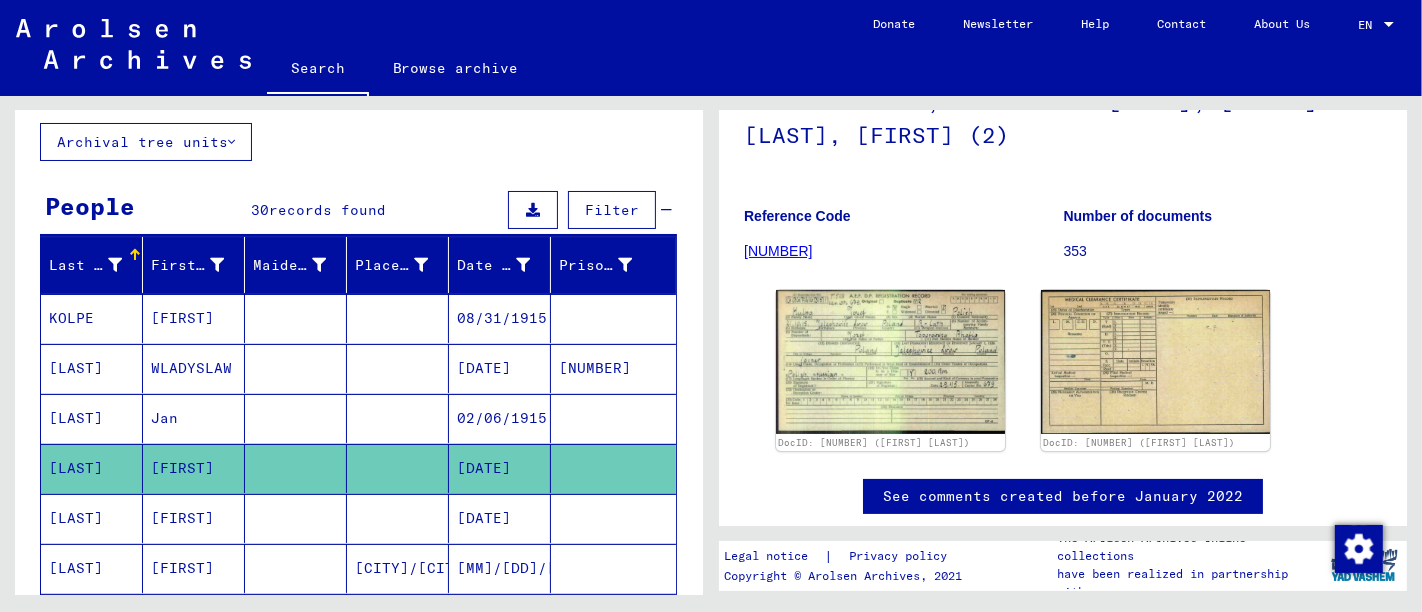 click at bounding box center [398, 568] 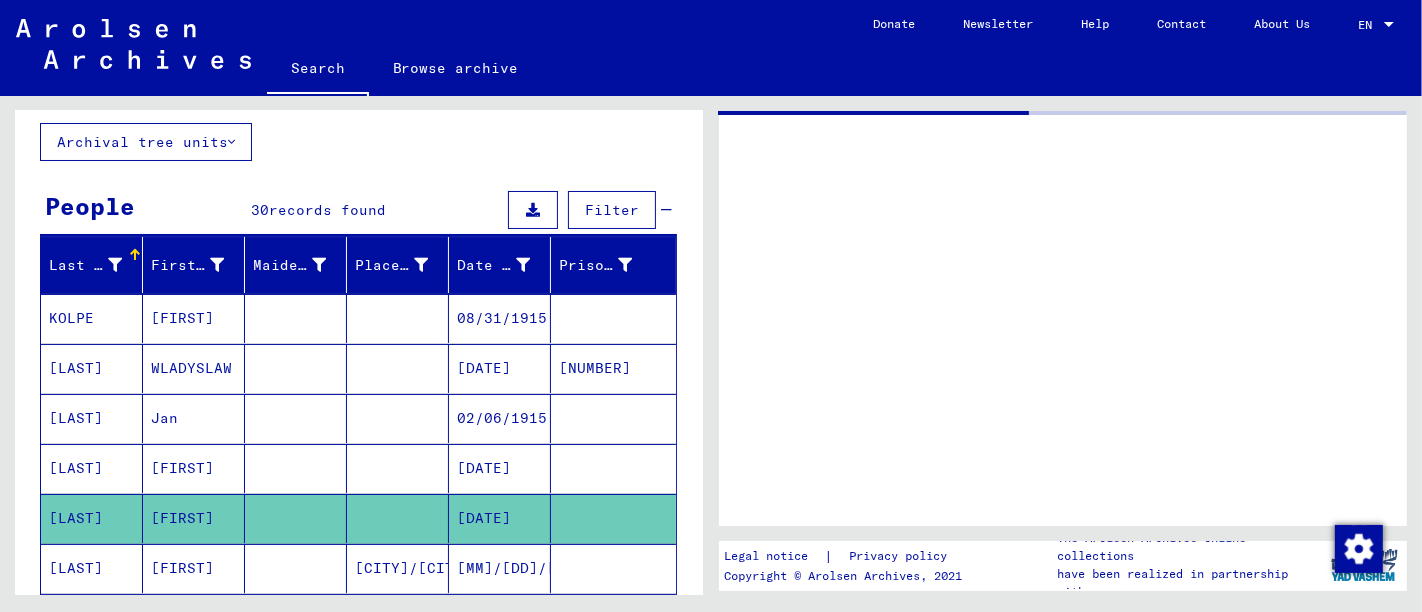 scroll, scrollTop: 0, scrollLeft: 0, axis: both 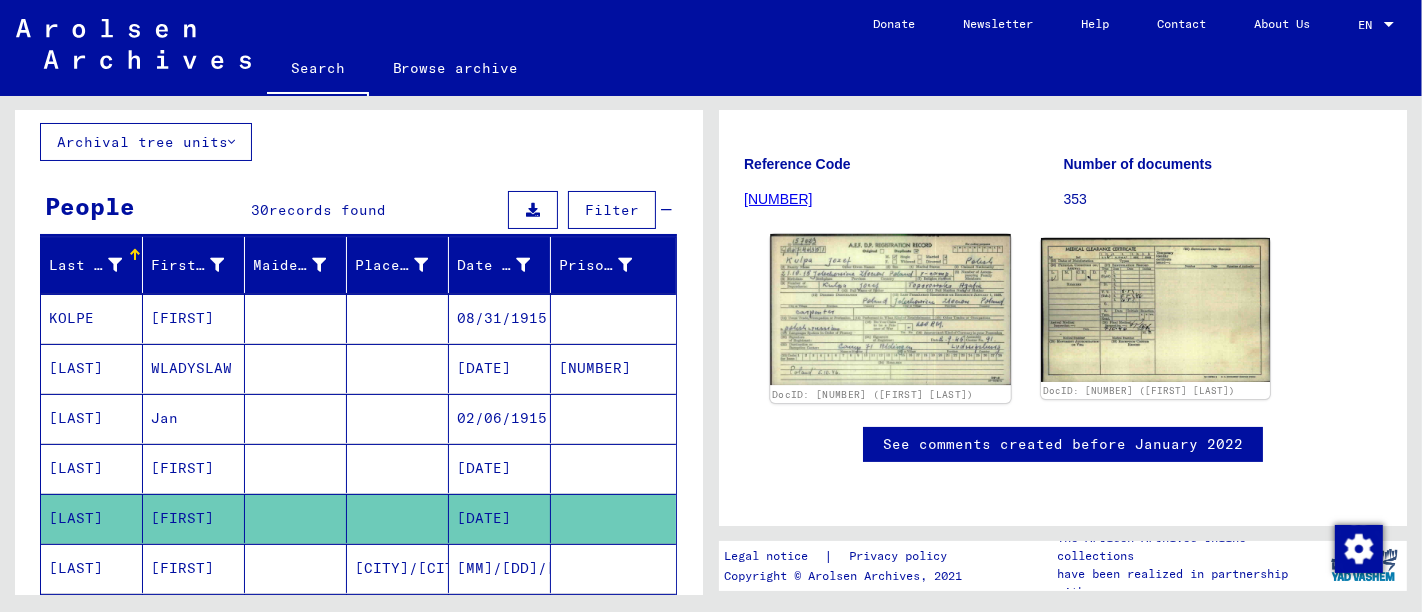 click 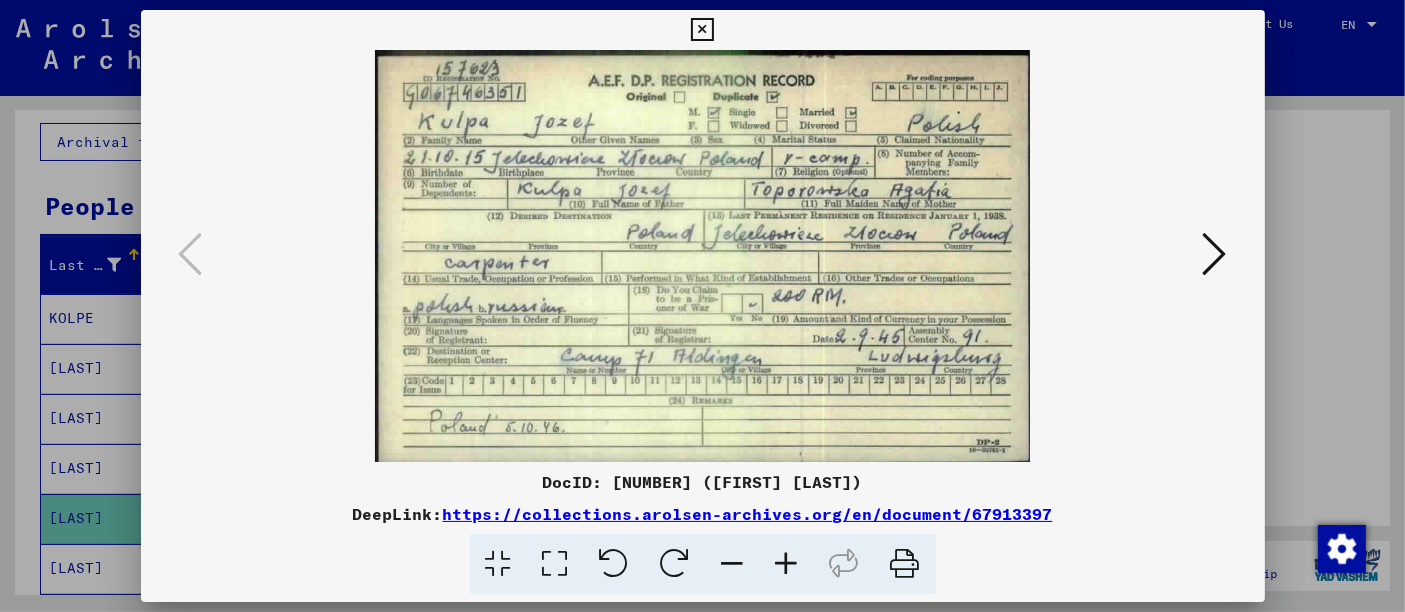 click at bounding box center [702, 306] 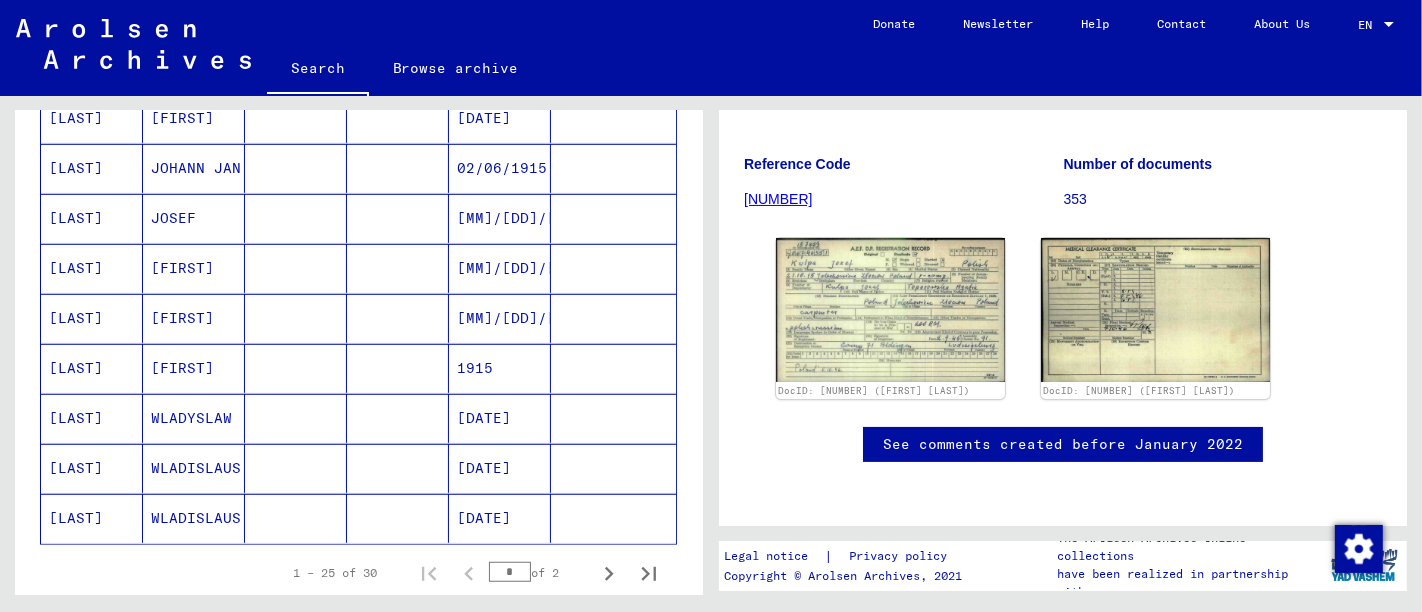 scroll, scrollTop: 1222, scrollLeft: 0, axis: vertical 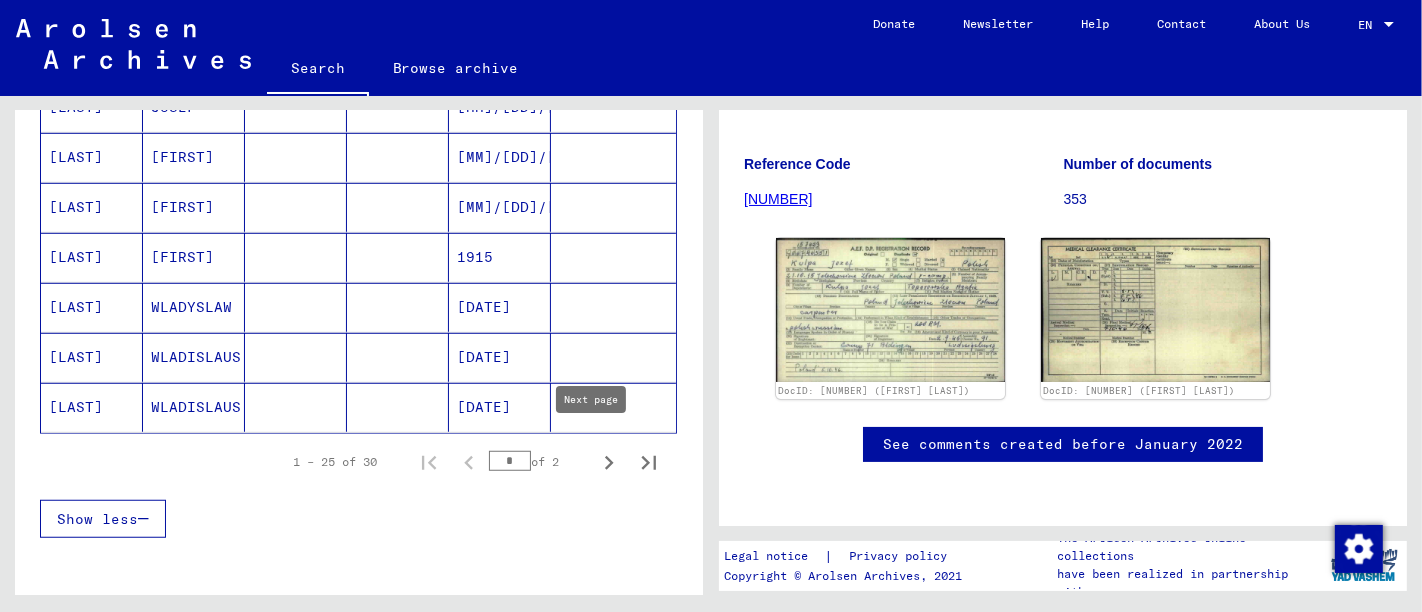 click 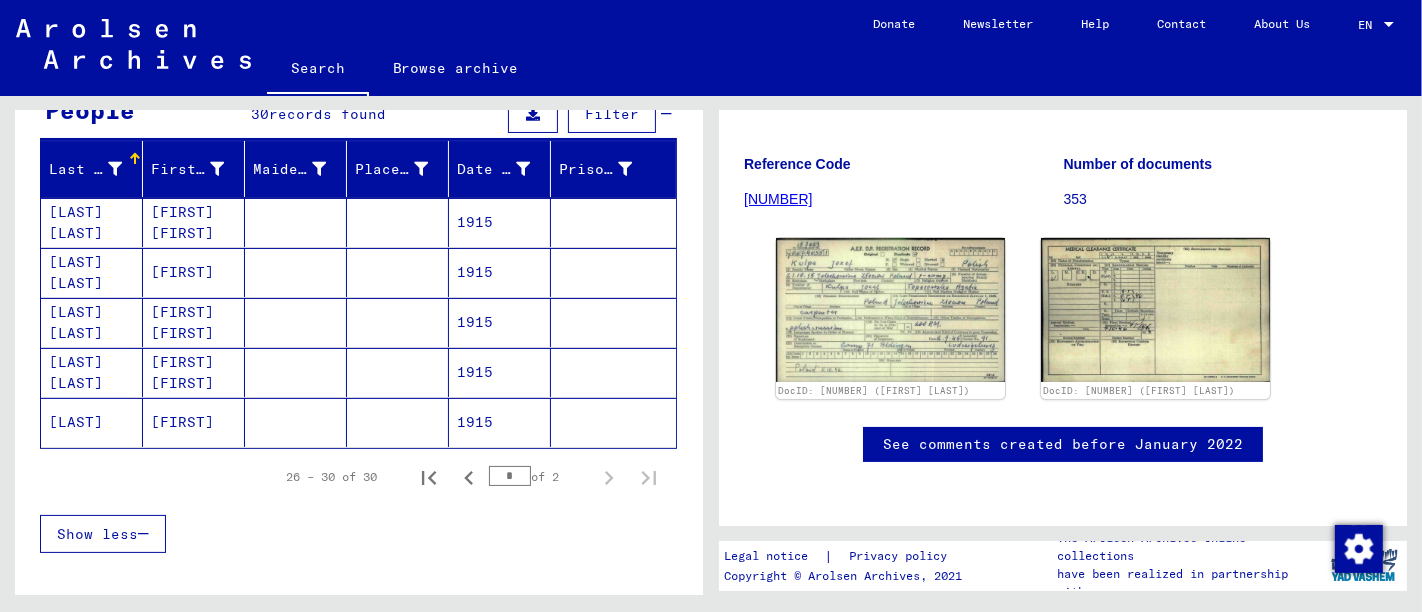 scroll, scrollTop: 176, scrollLeft: 0, axis: vertical 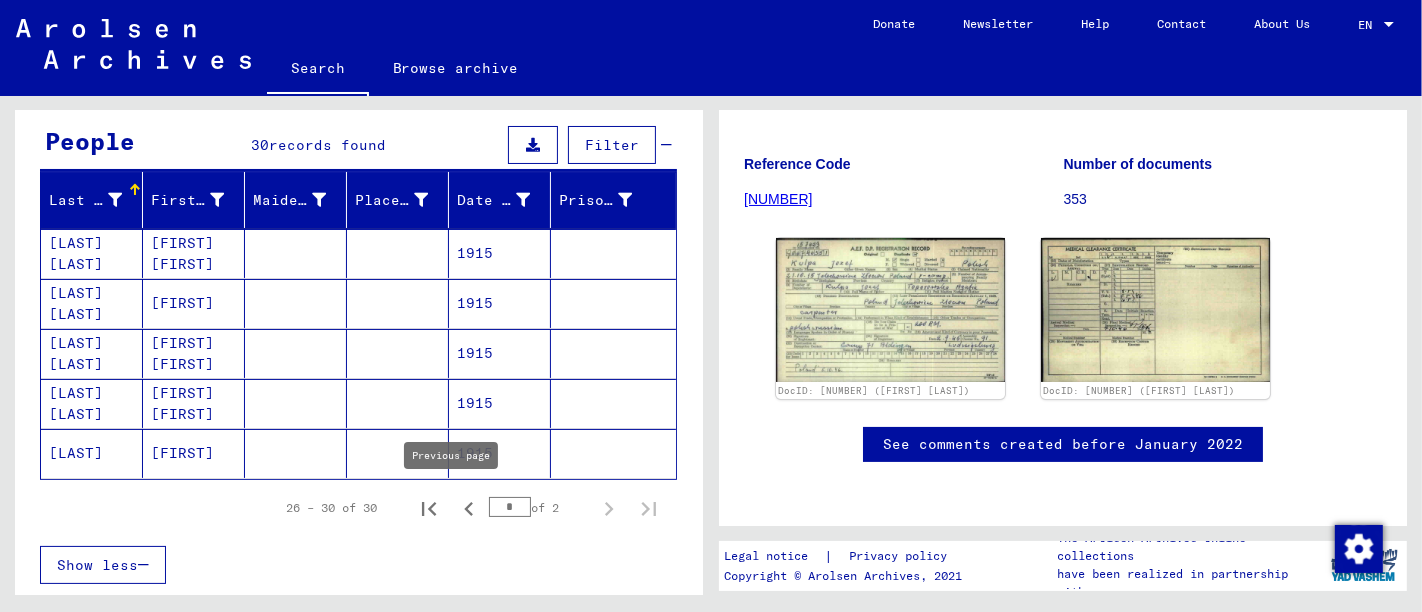 click 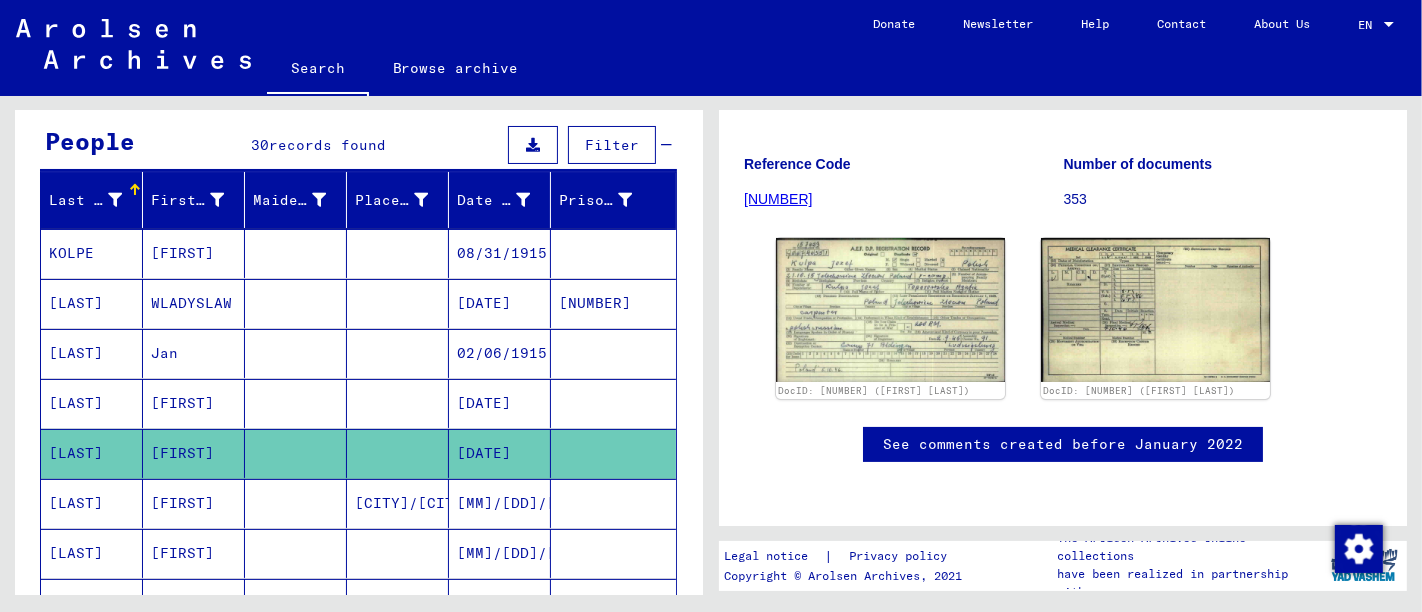 click on "First Name" at bounding box center [187, 200] 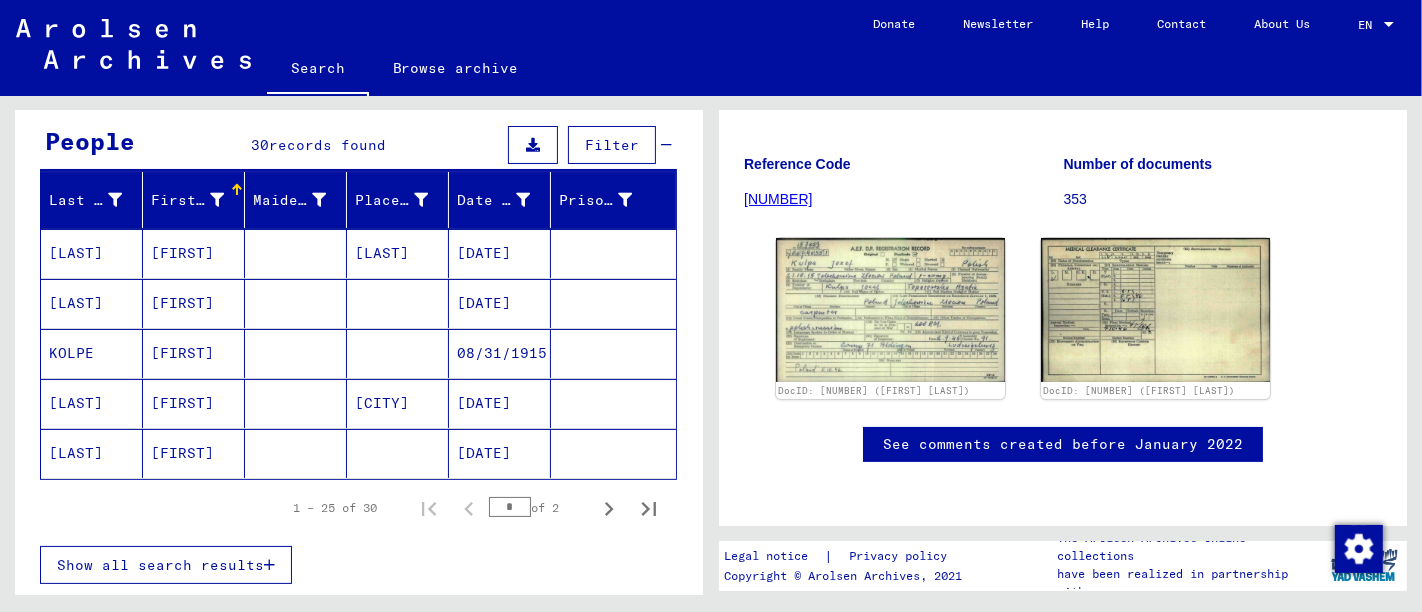 scroll, scrollTop: 65, scrollLeft: 0, axis: vertical 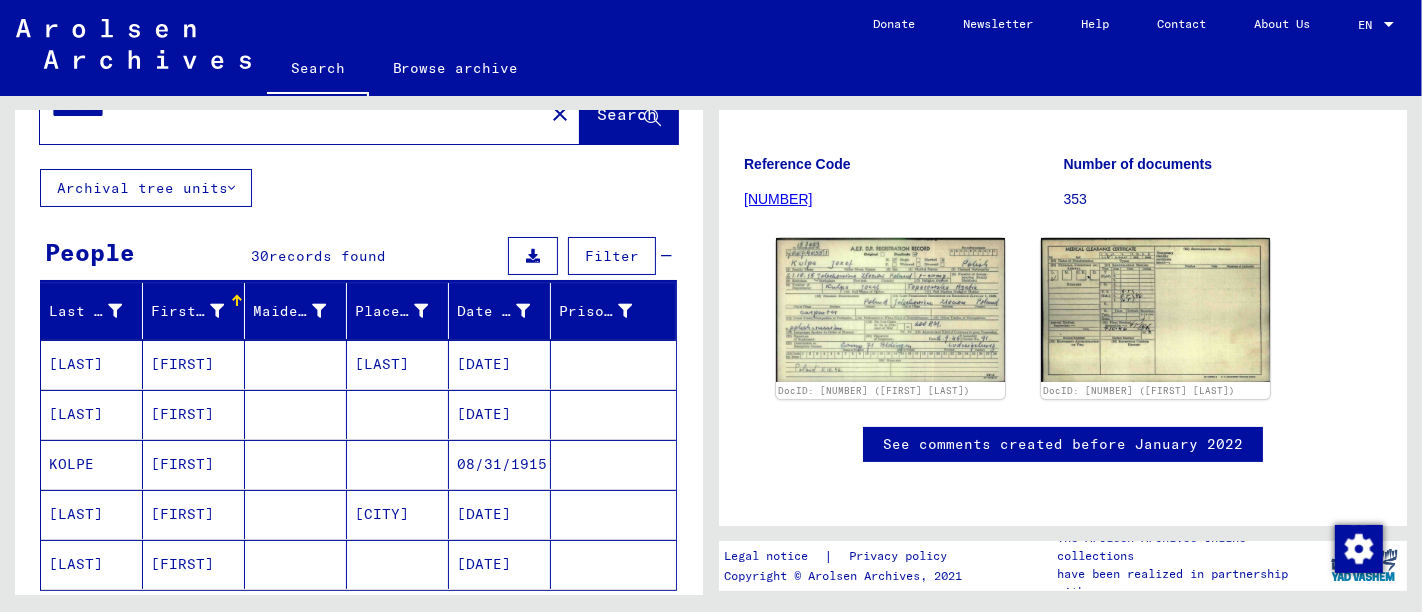 click on "[FIRST]" at bounding box center [194, 414] 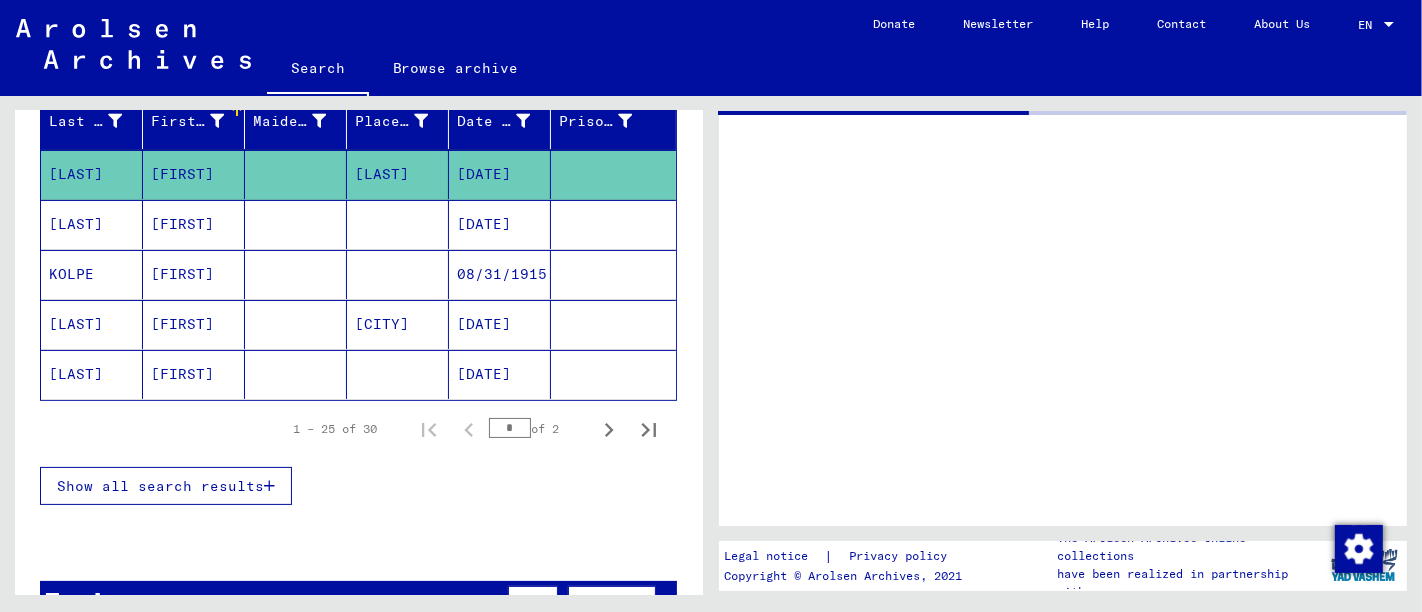 scroll, scrollTop: 287, scrollLeft: 0, axis: vertical 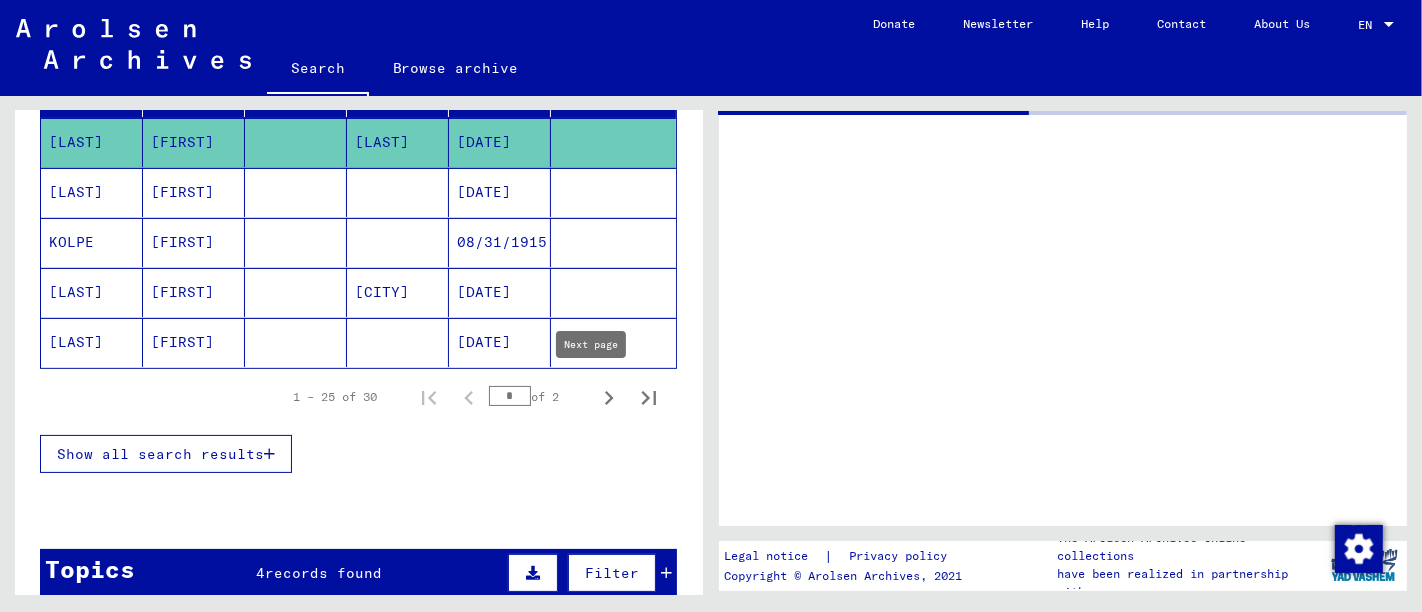 click 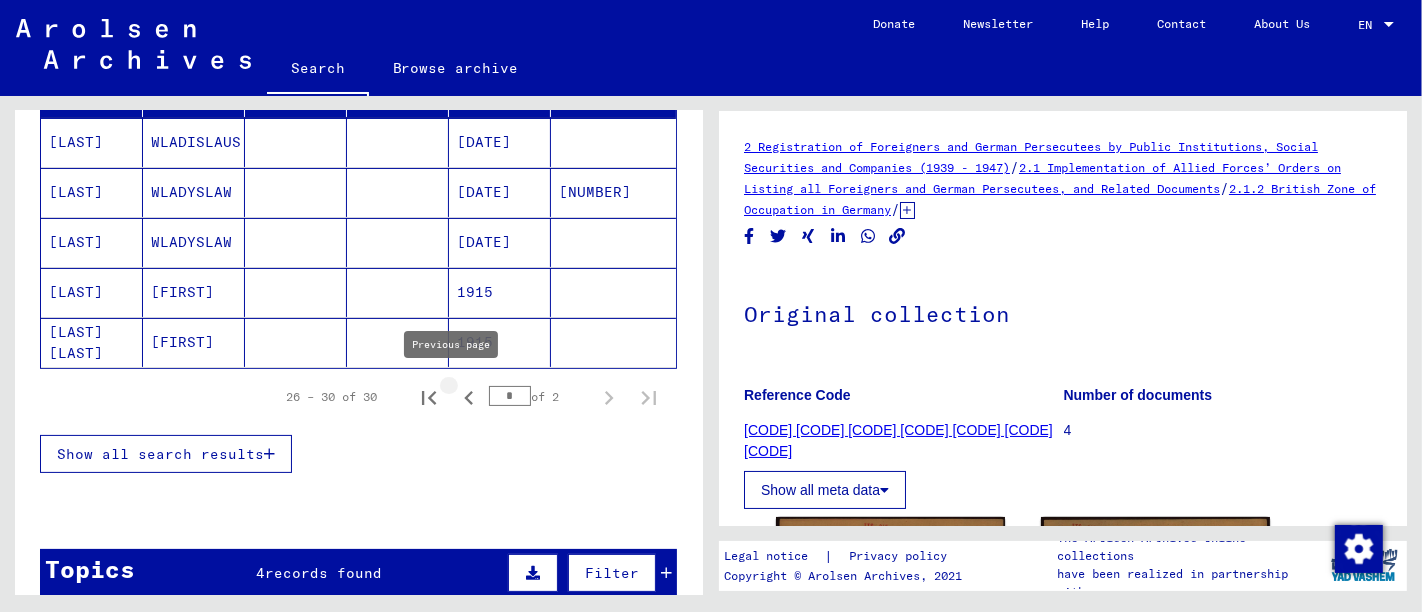 click 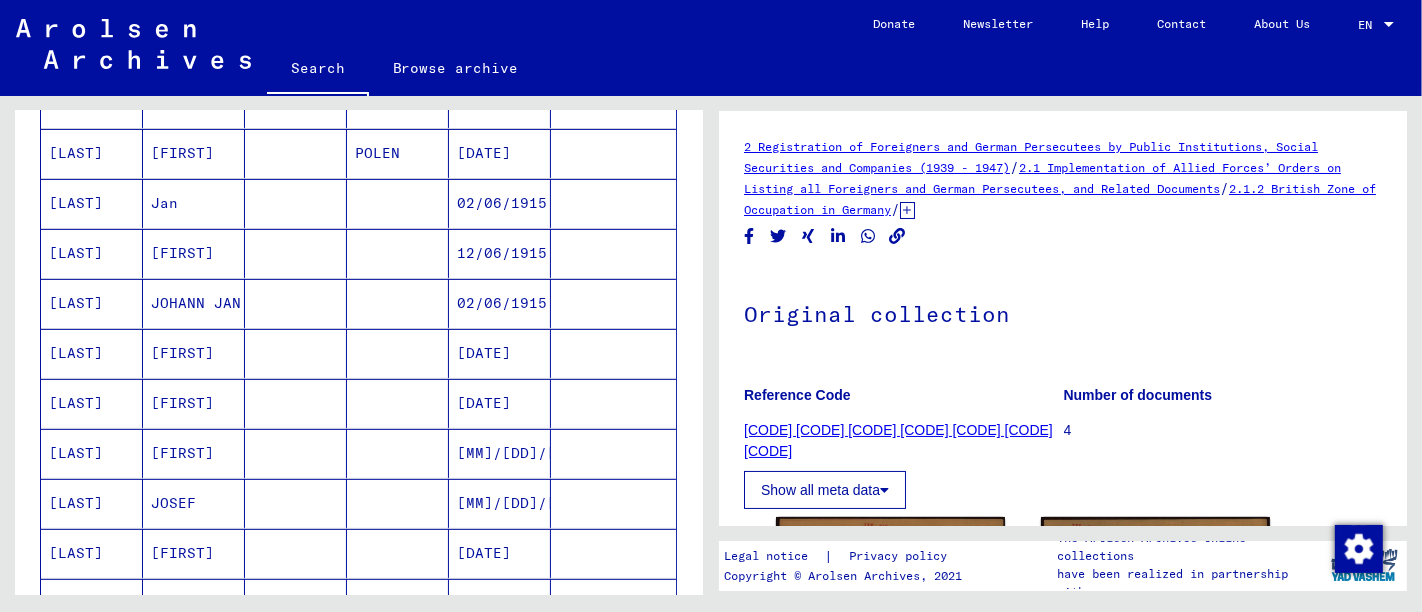 scroll, scrollTop: 620, scrollLeft: 0, axis: vertical 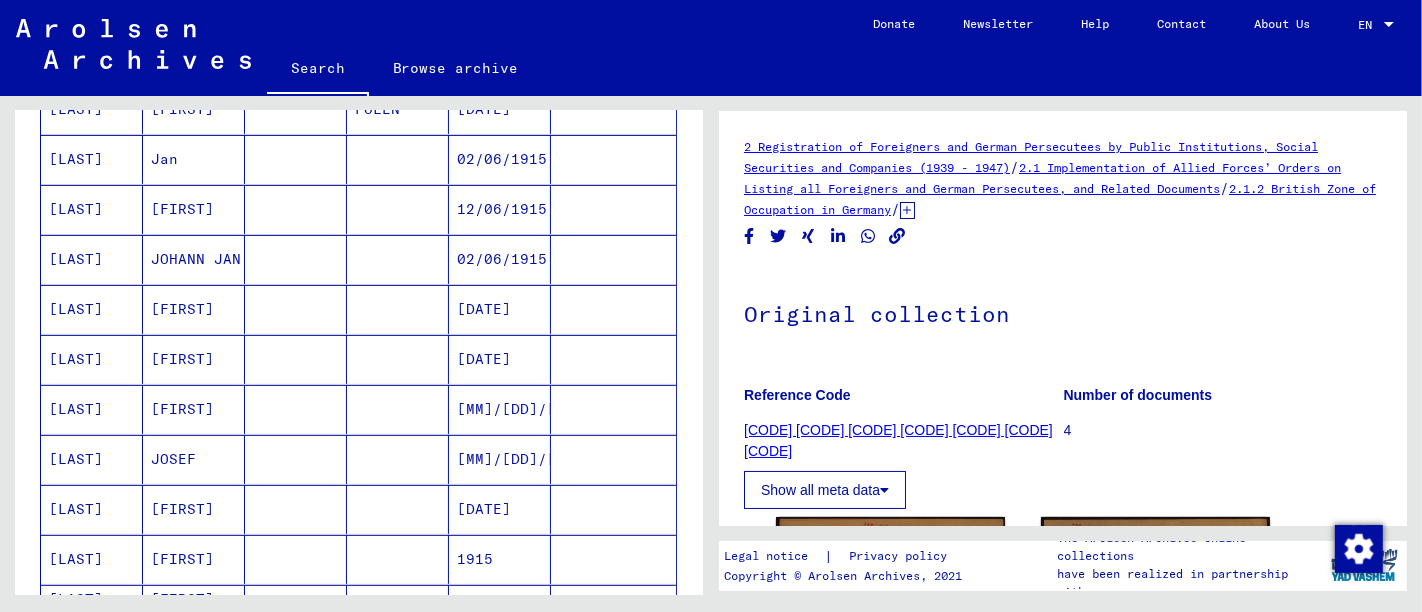 click at bounding box center [398, 359] 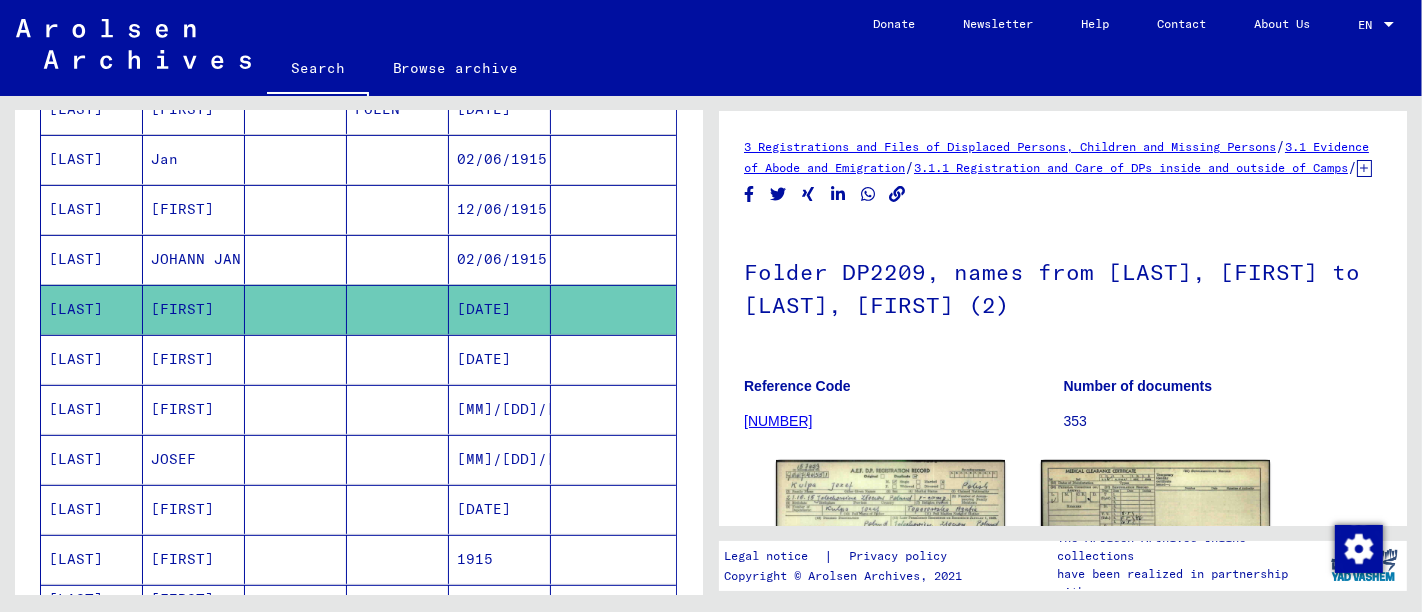 scroll, scrollTop: 0, scrollLeft: 0, axis: both 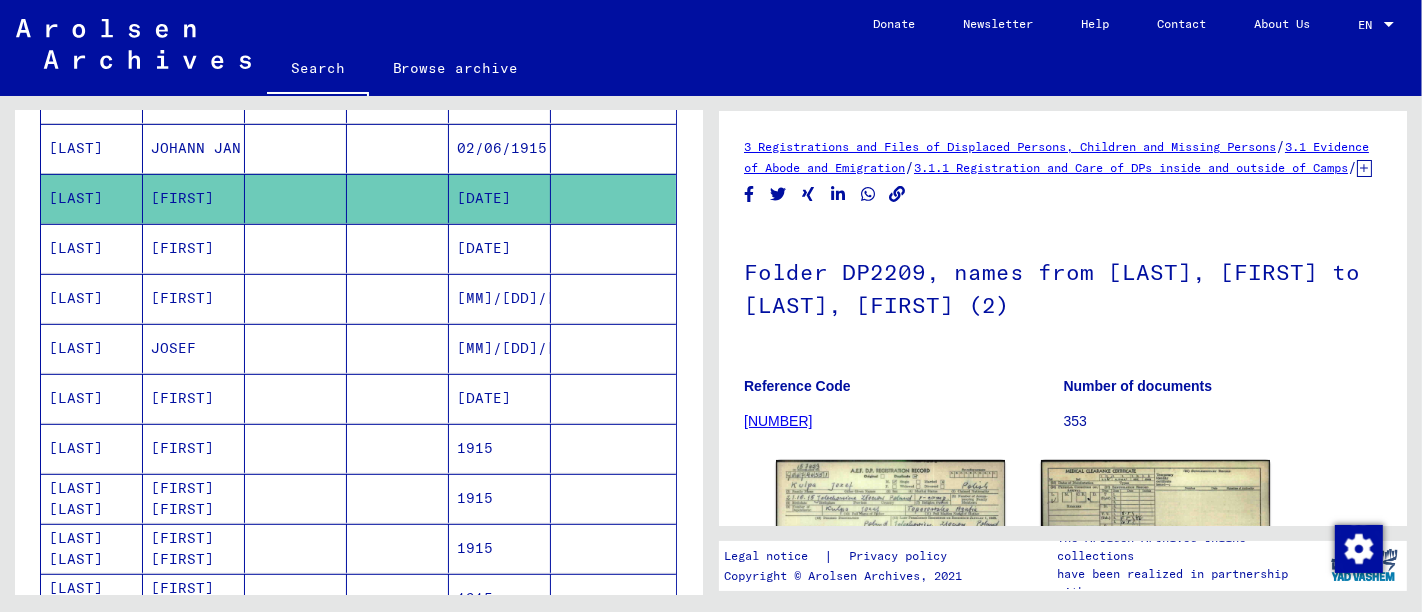 click at bounding box center [613, 448] 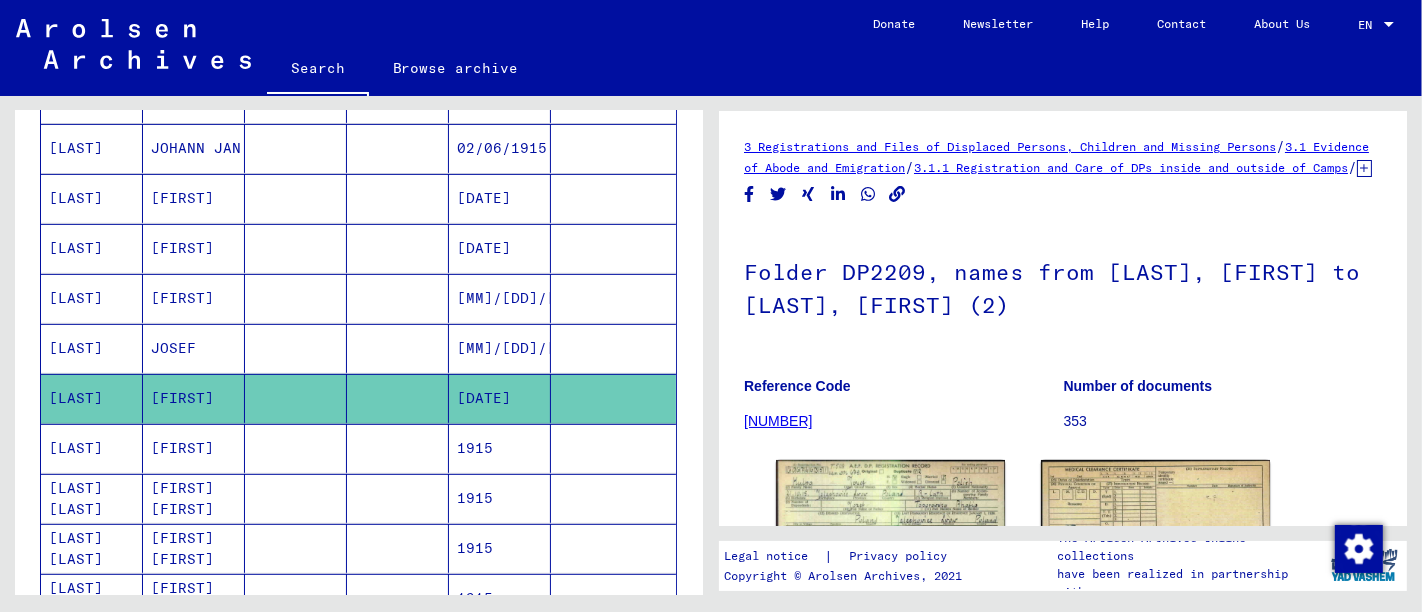scroll, scrollTop: 0, scrollLeft: 0, axis: both 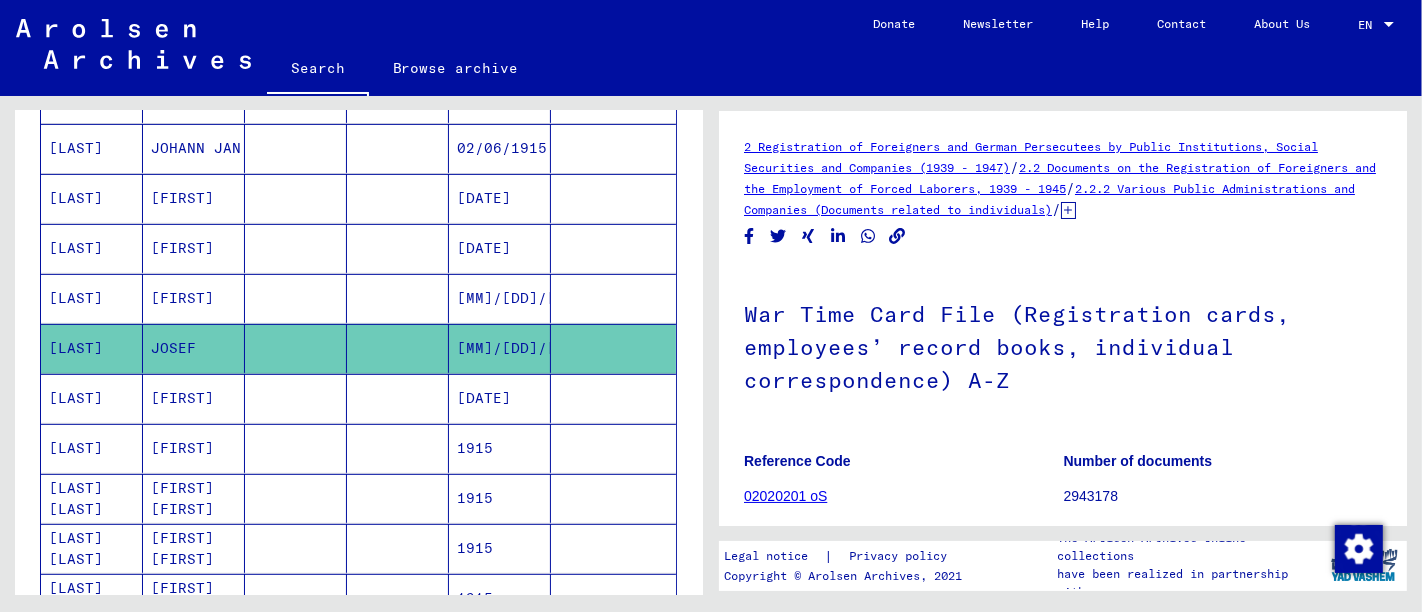 click at bounding box center [613, 348] 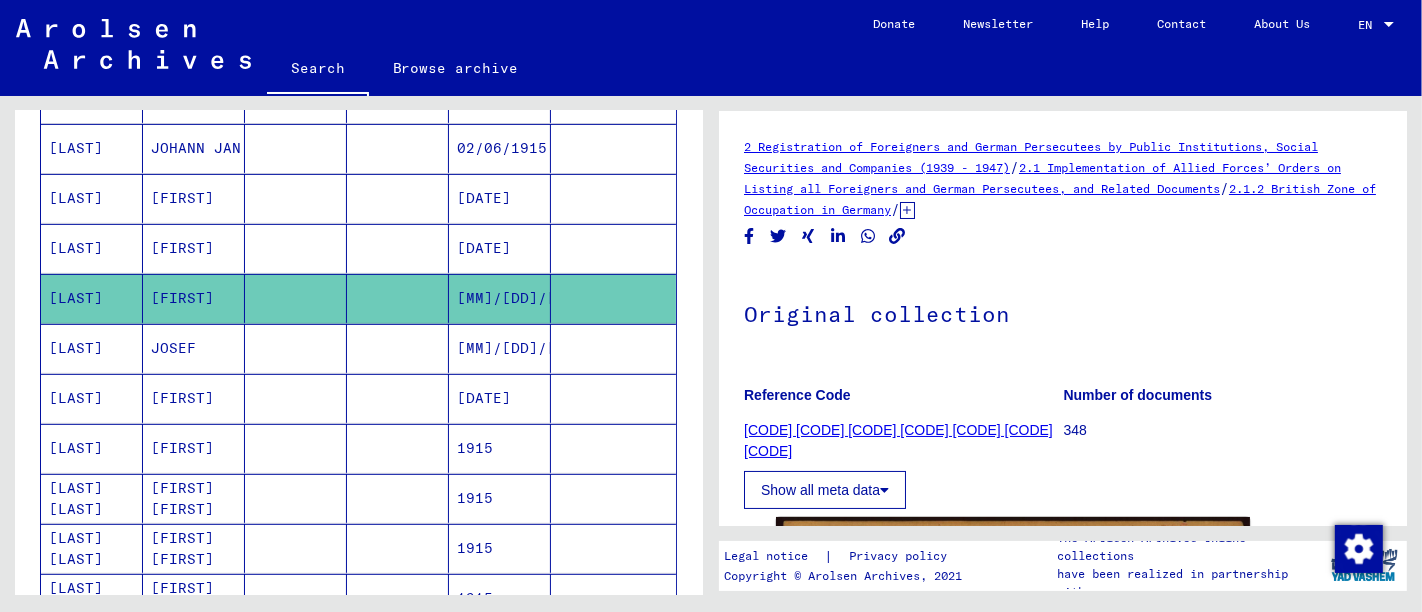 scroll, scrollTop: 0, scrollLeft: 0, axis: both 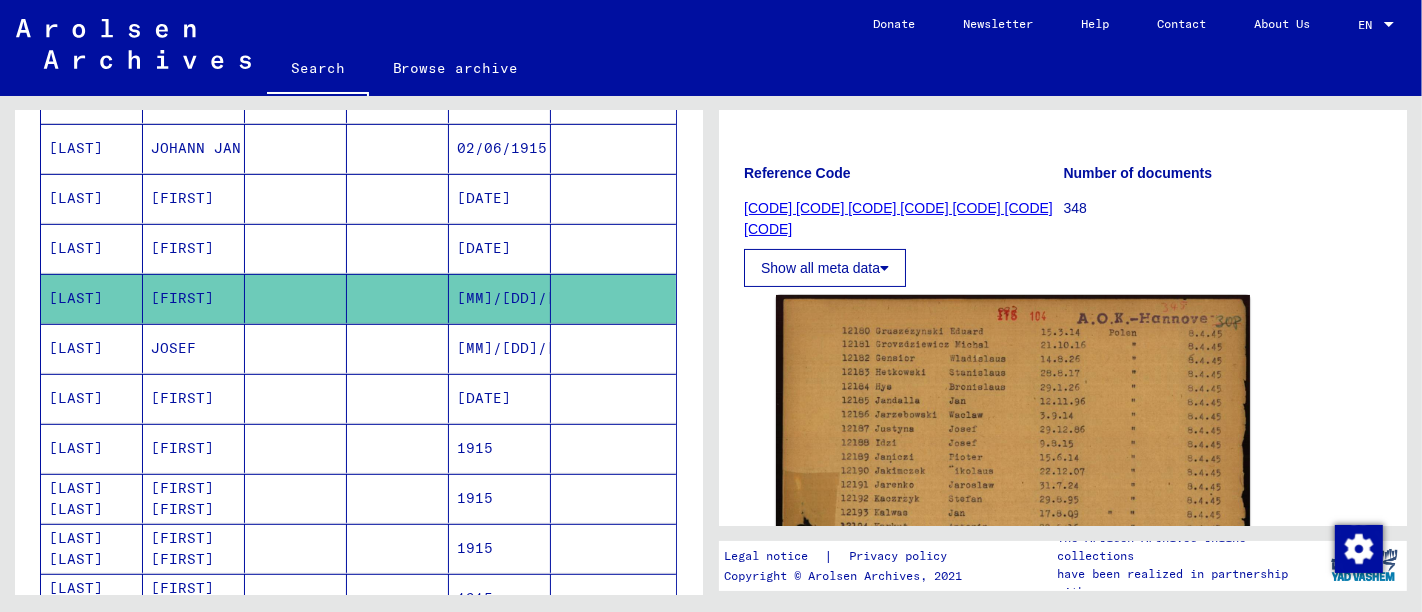 click at bounding box center (613, 298) 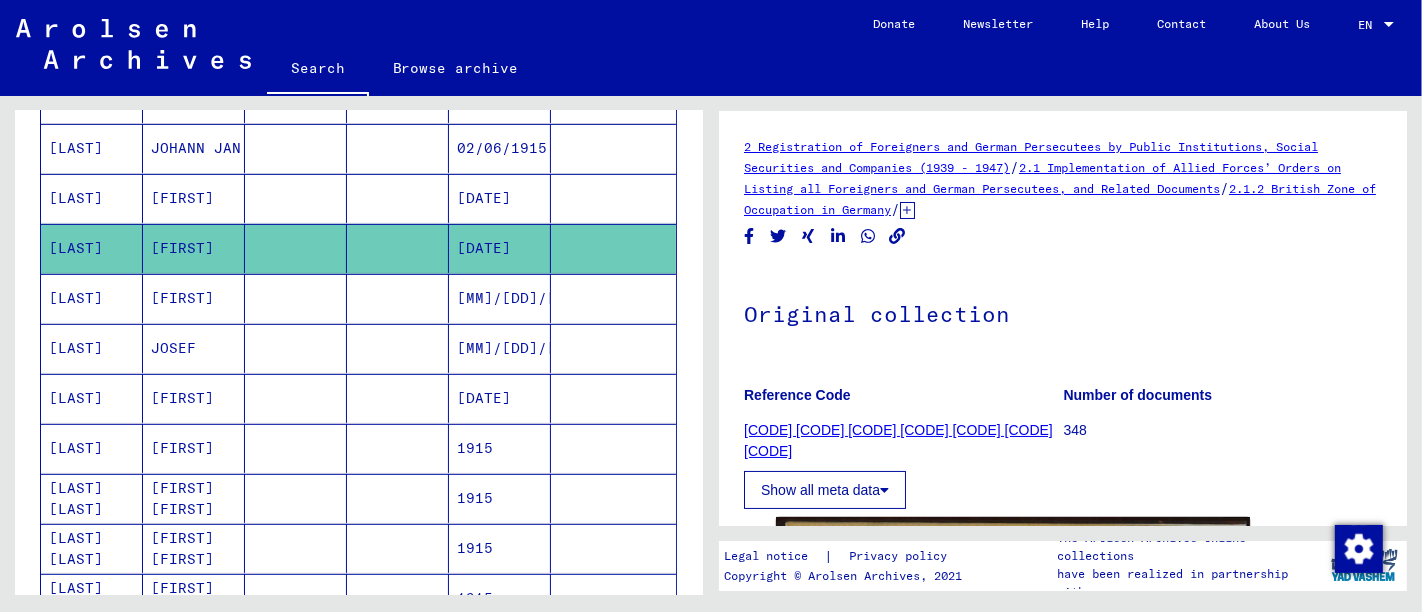 scroll, scrollTop: 333, scrollLeft: 0, axis: vertical 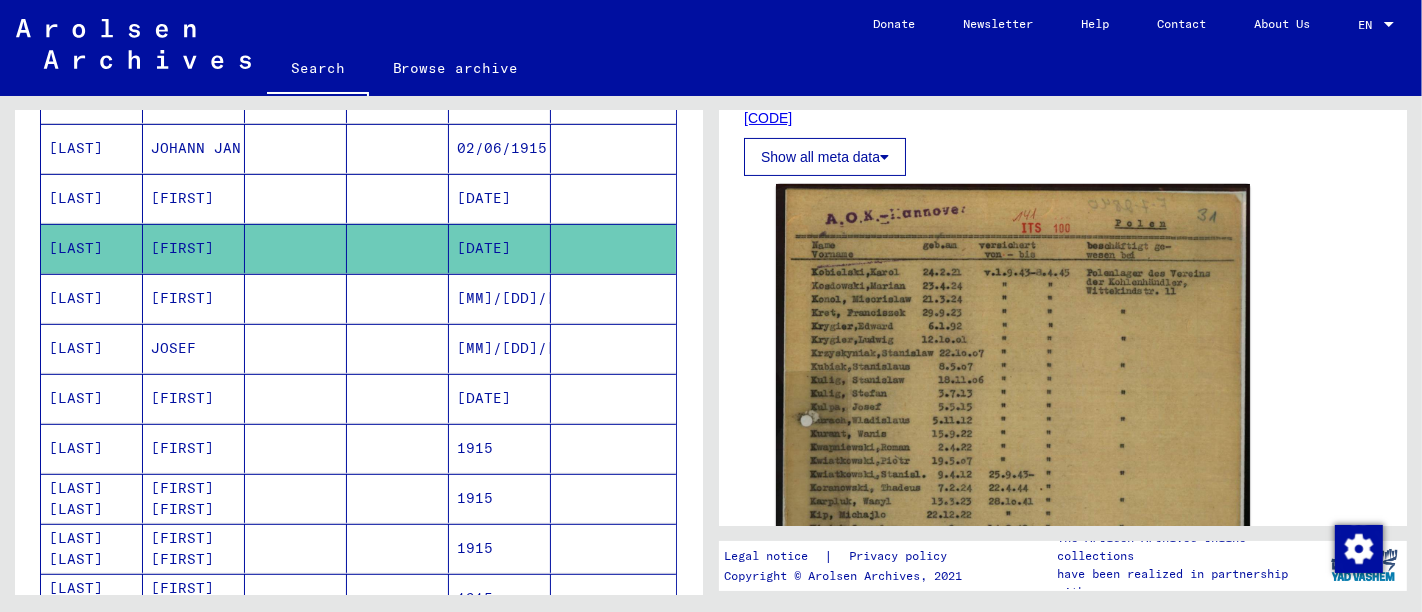 click at bounding box center (613, 448) 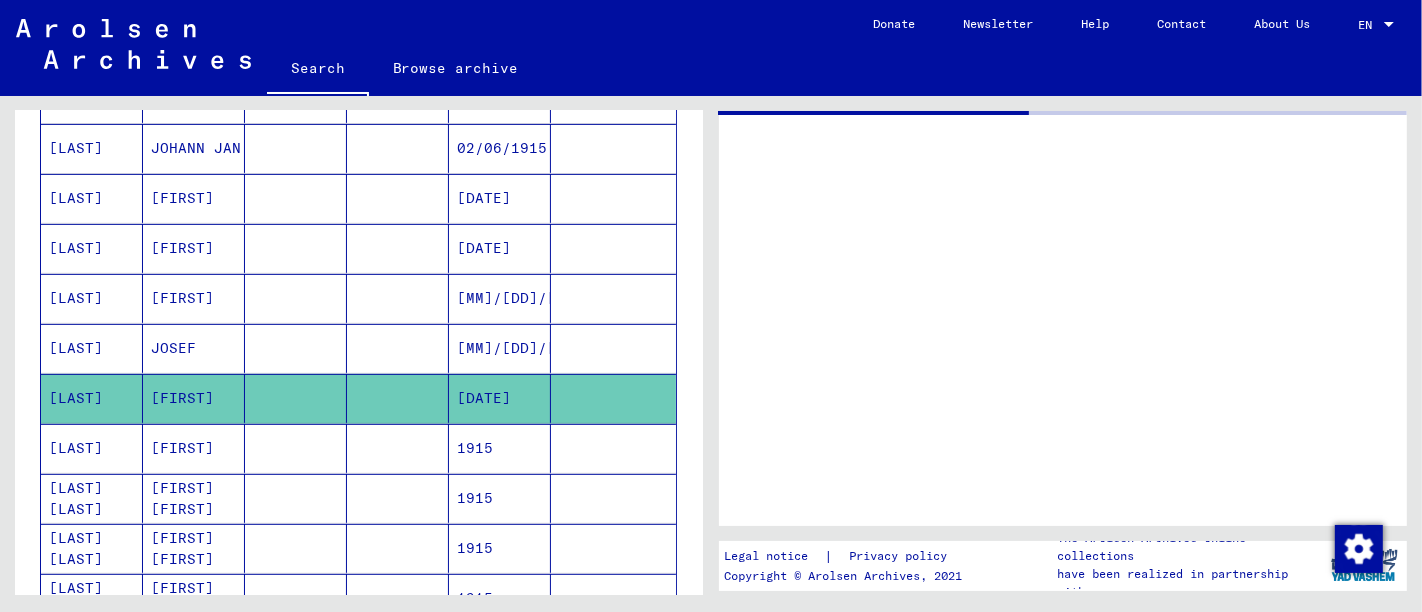 scroll, scrollTop: 0, scrollLeft: 0, axis: both 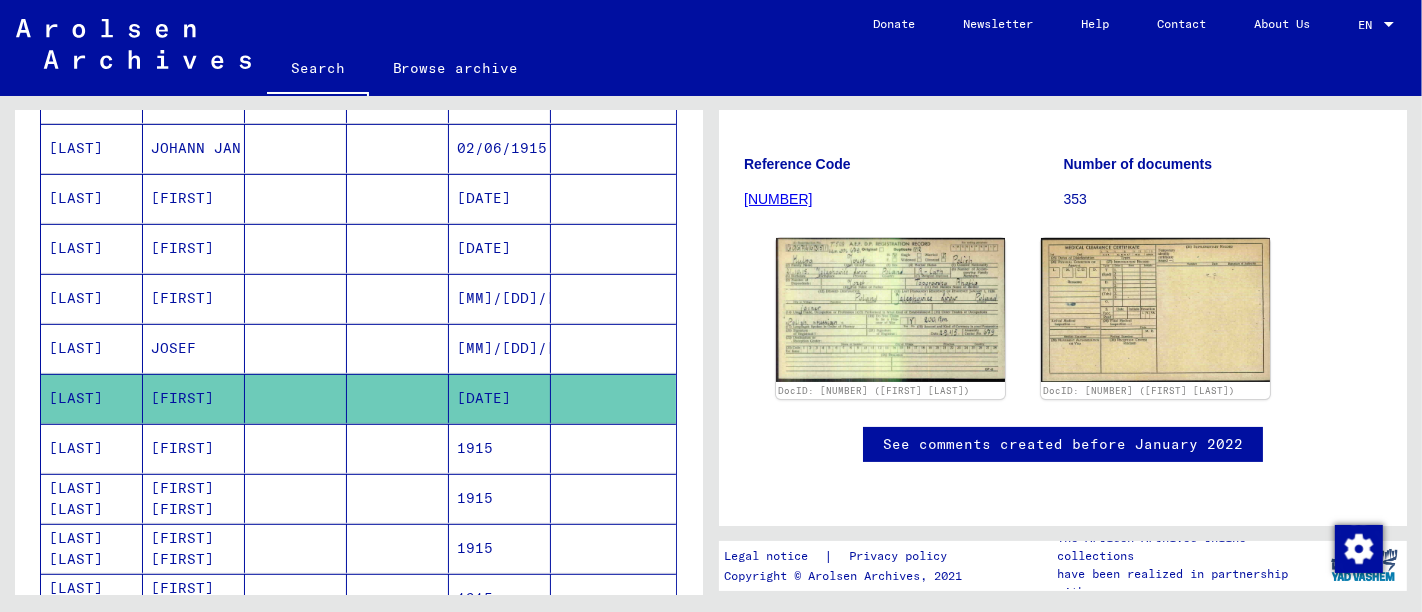 click at bounding box center [613, 398] 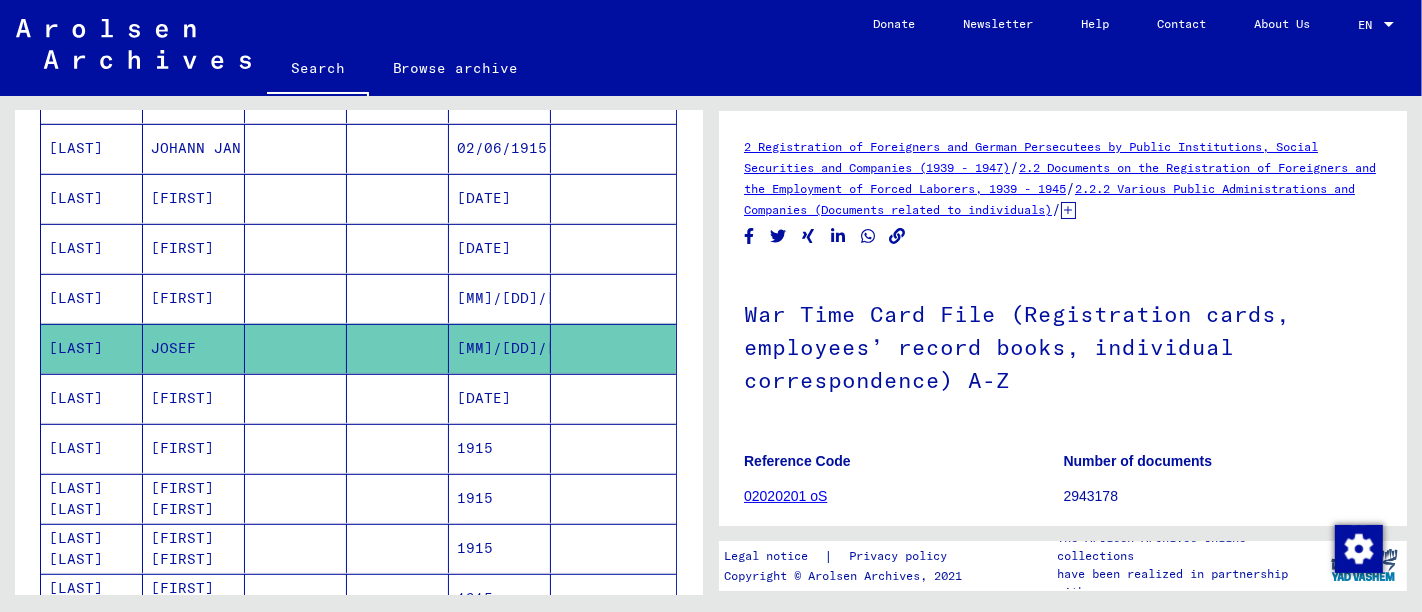 scroll, scrollTop: 0, scrollLeft: 0, axis: both 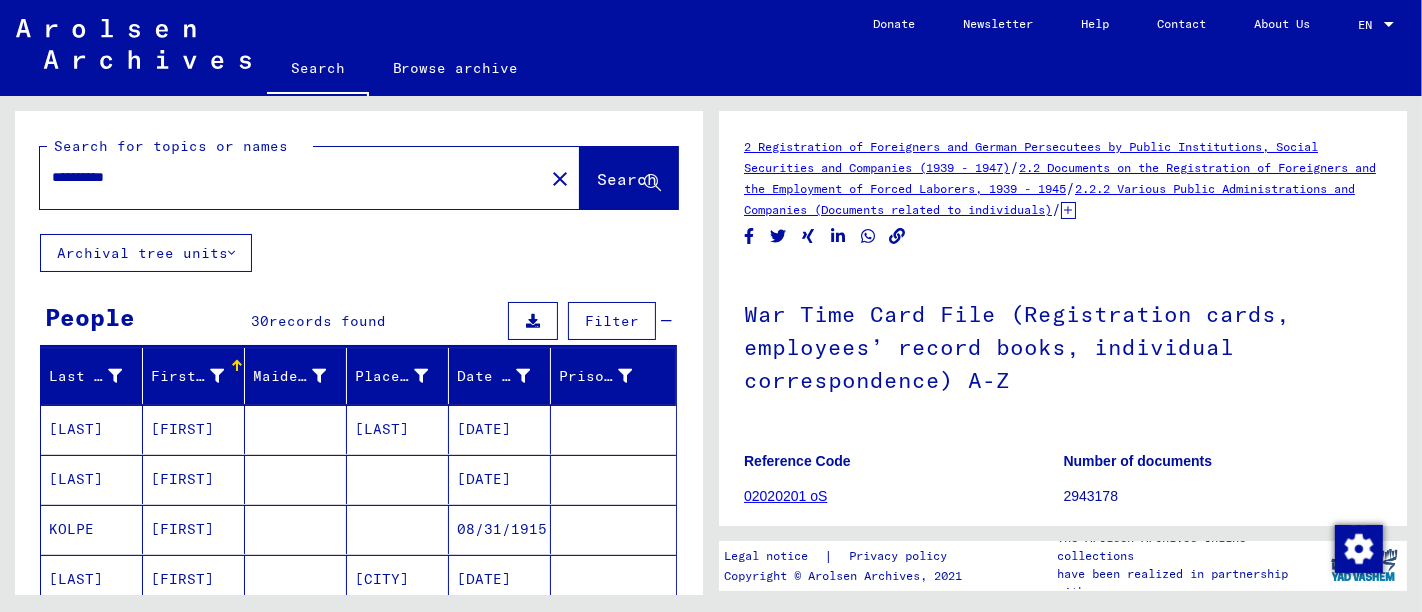 click on "**********" 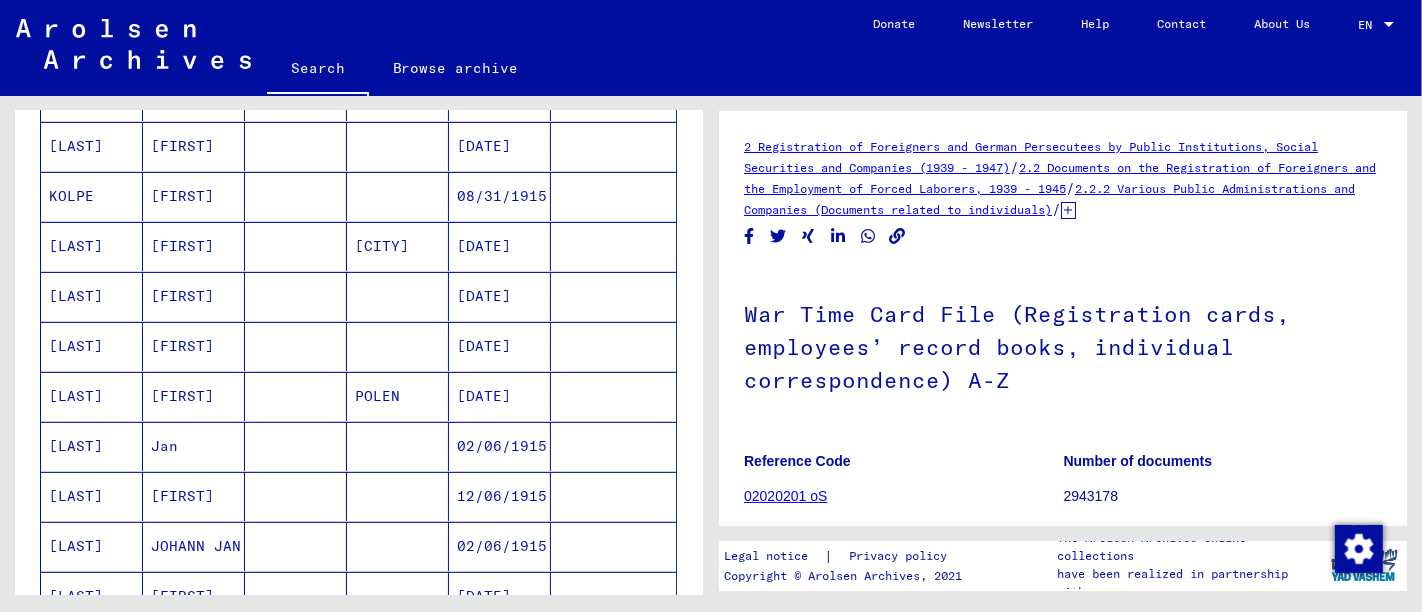 scroll, scrollTop: 0, scrollLeft: 0, axis: both 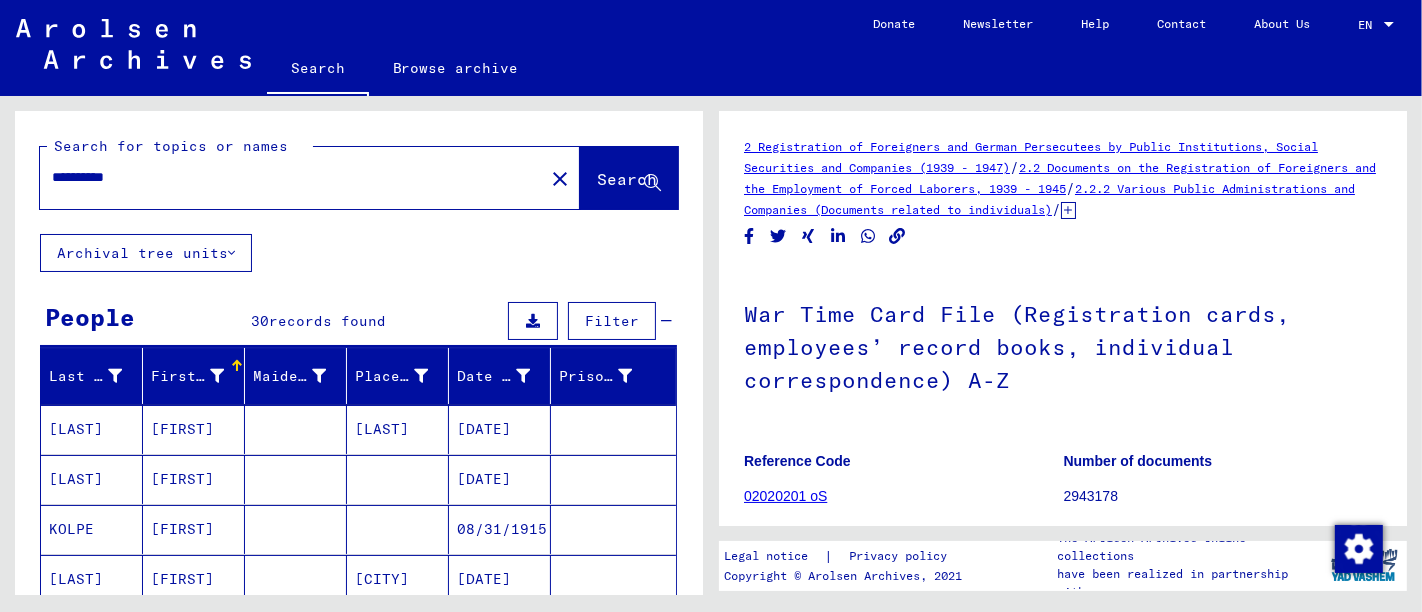 drag, startPoint x: 175, startPoint y: 172, endPoint x: 0, endPoint y: 157, distance: 175.64168 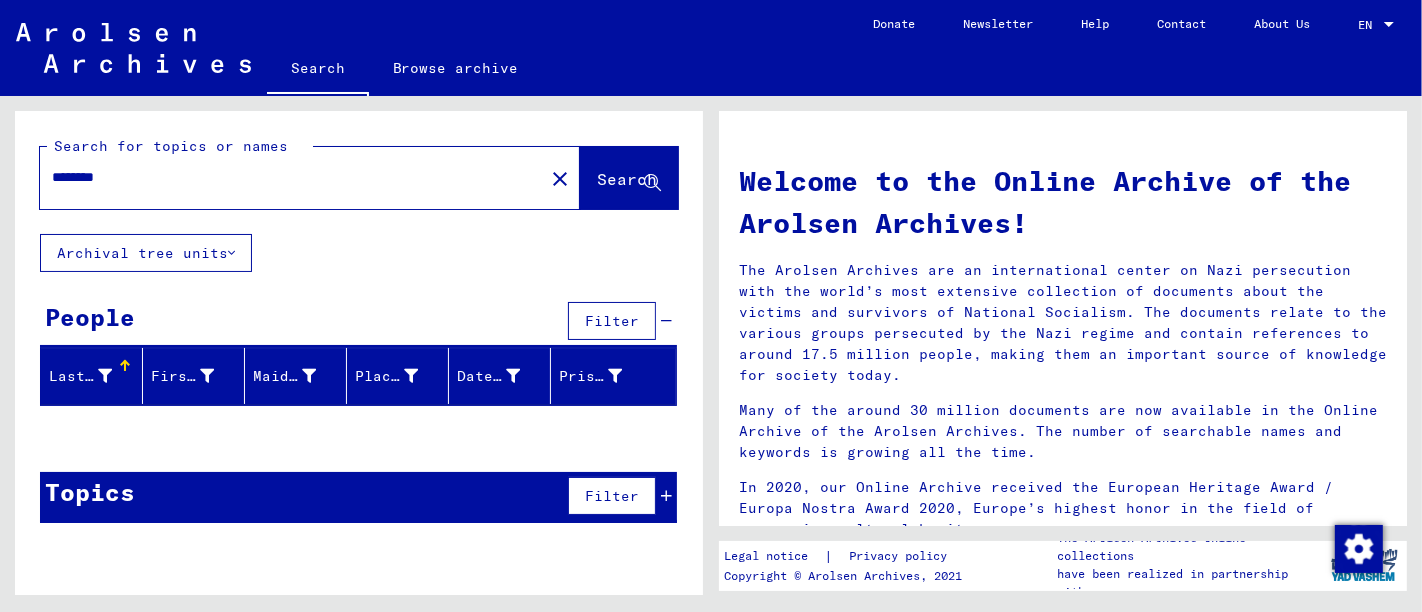 click on "********" at bounding box center (286, 177) 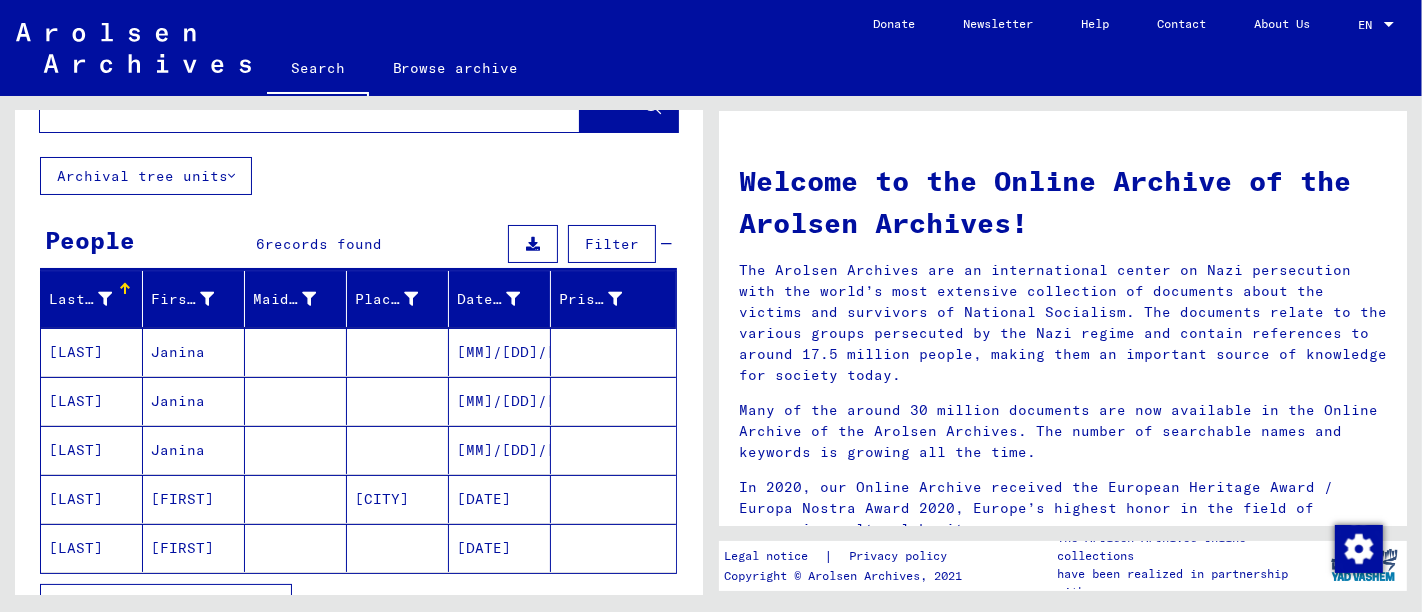 scroll, scrollTop: 111, scrollLeft: 0, axis: vertical 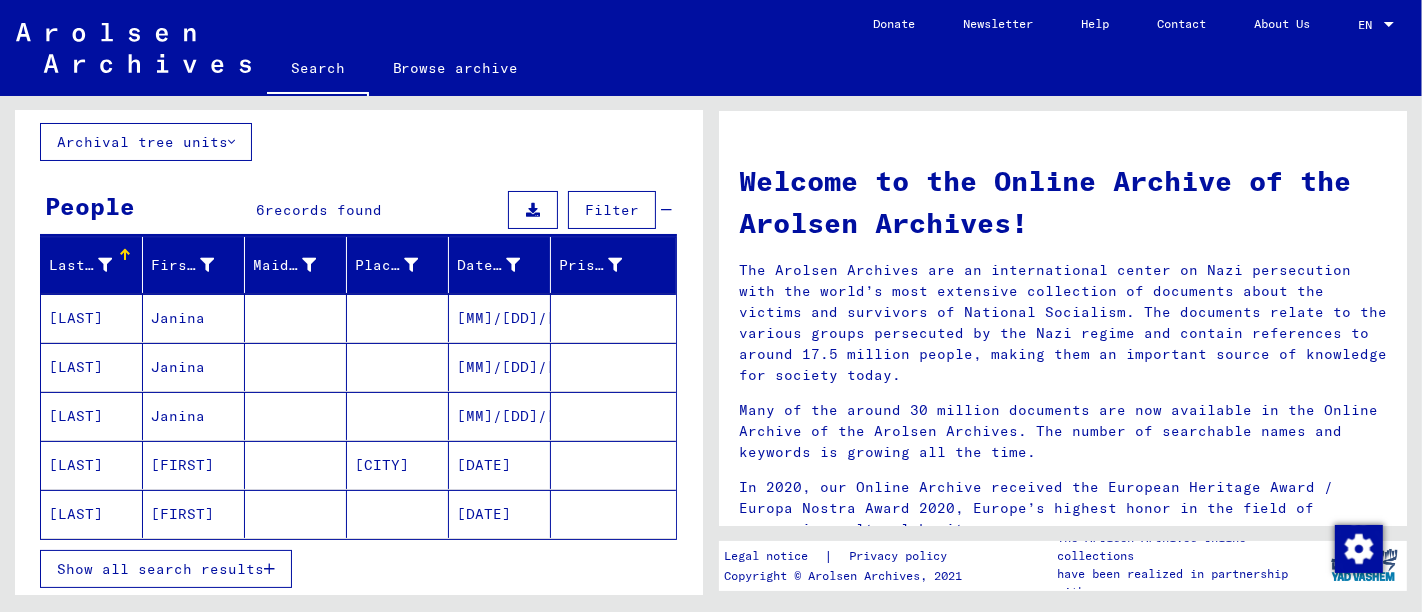 click at bounding box center (613, 367) 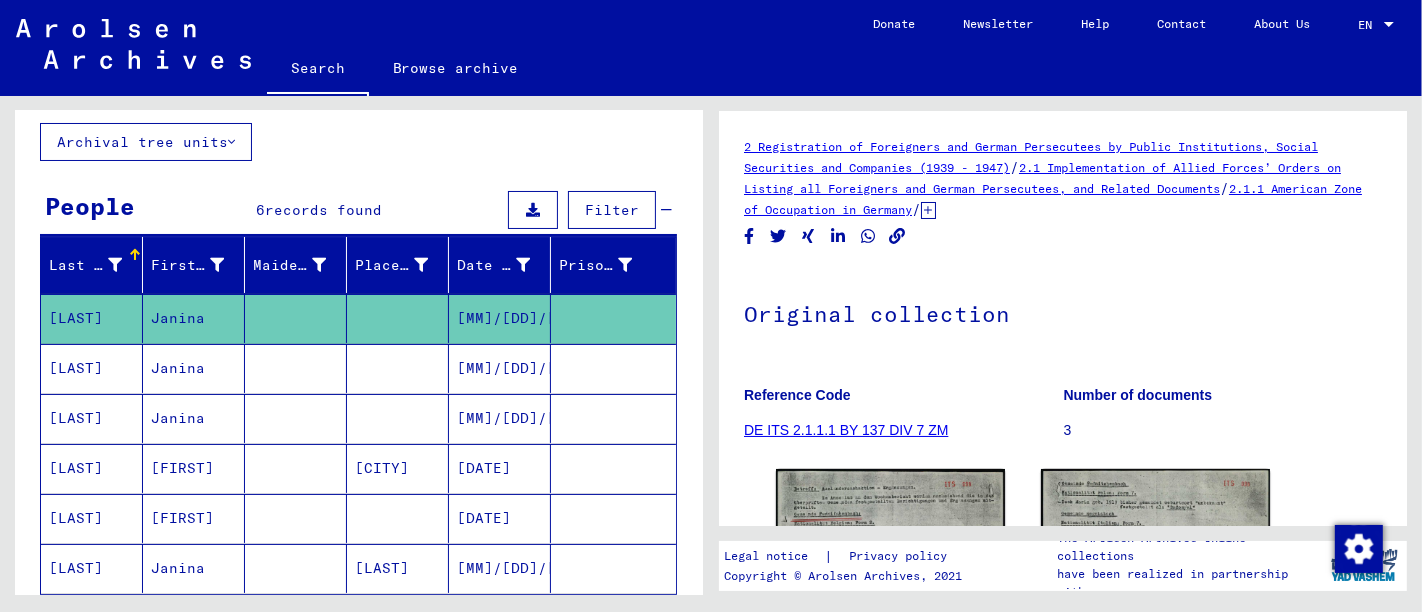 scroll, scrollTop: 0, scrollLeft: 0, axis: both 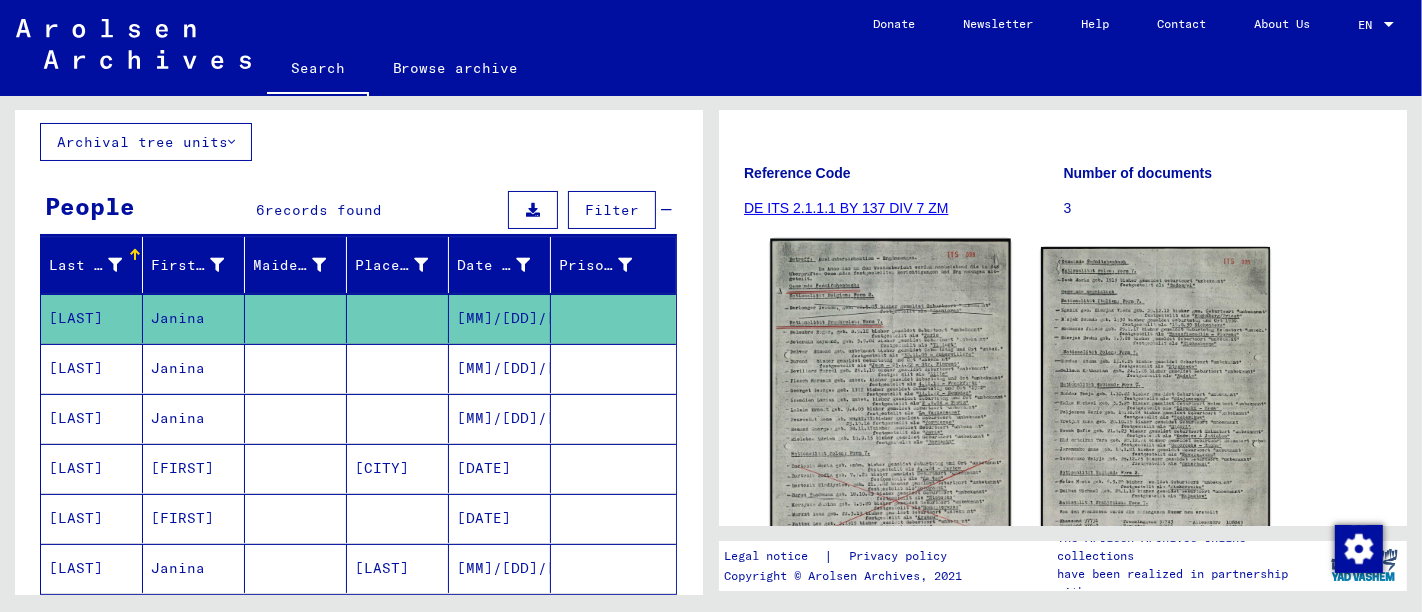 click 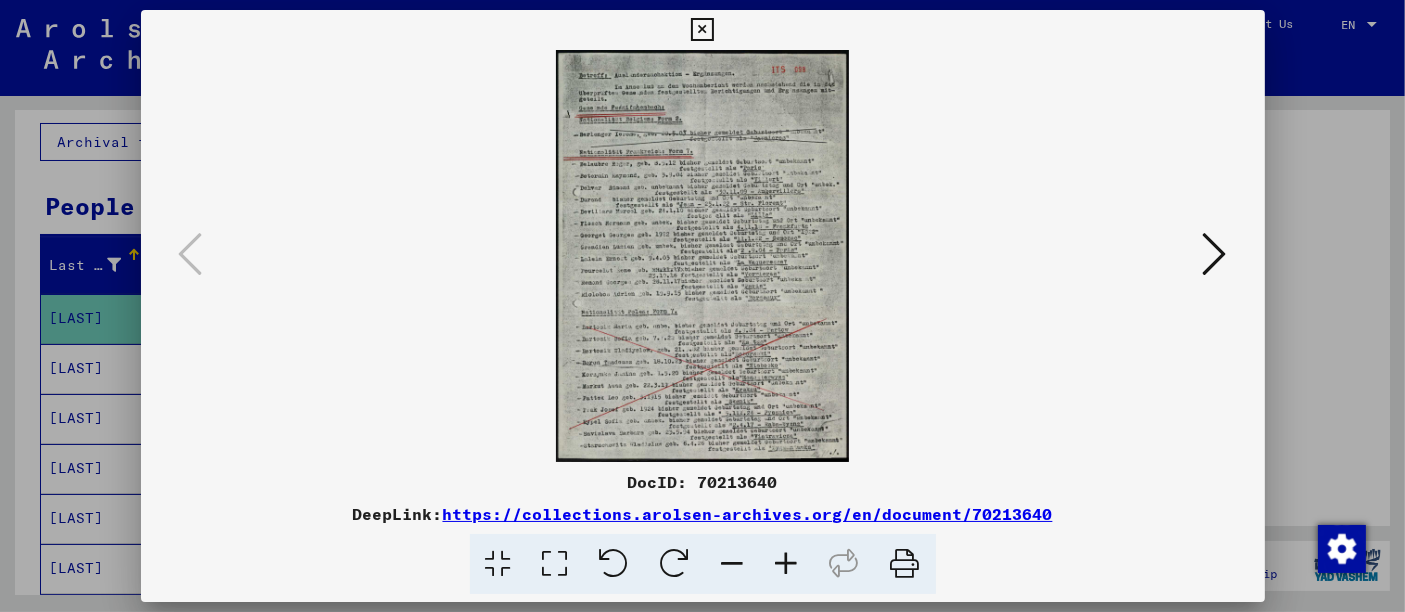 click at bounding box center [702, 306] 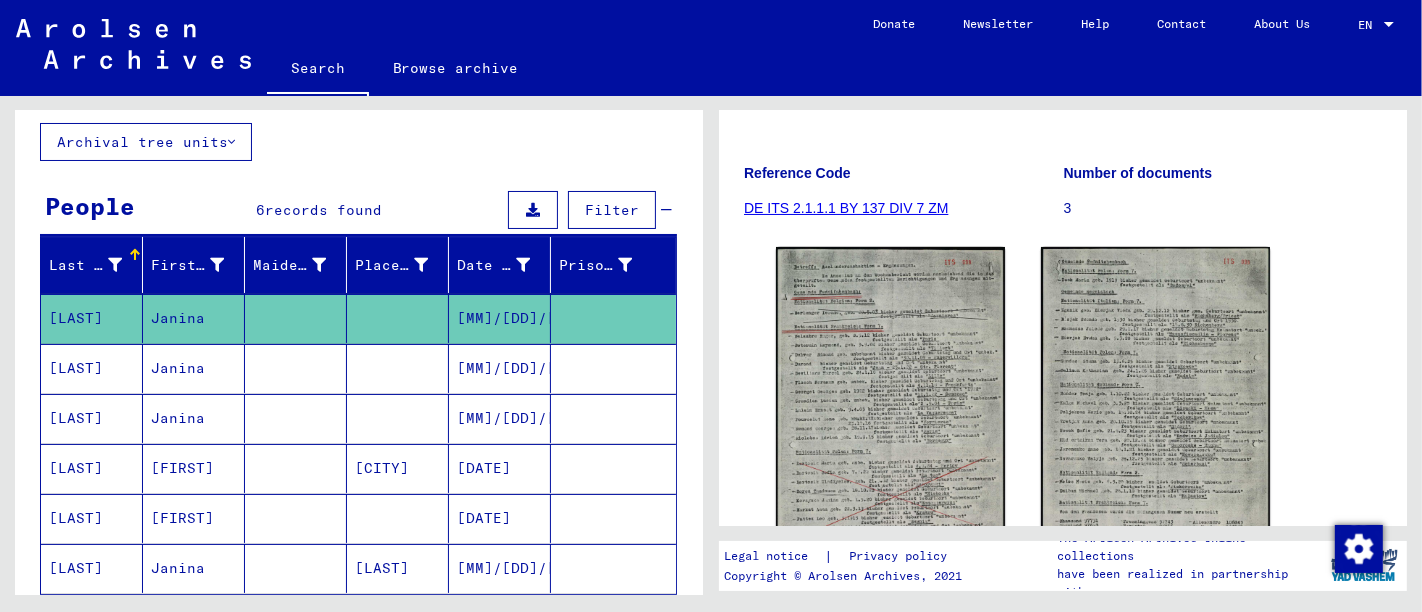 click at bounding box center [613, 418] 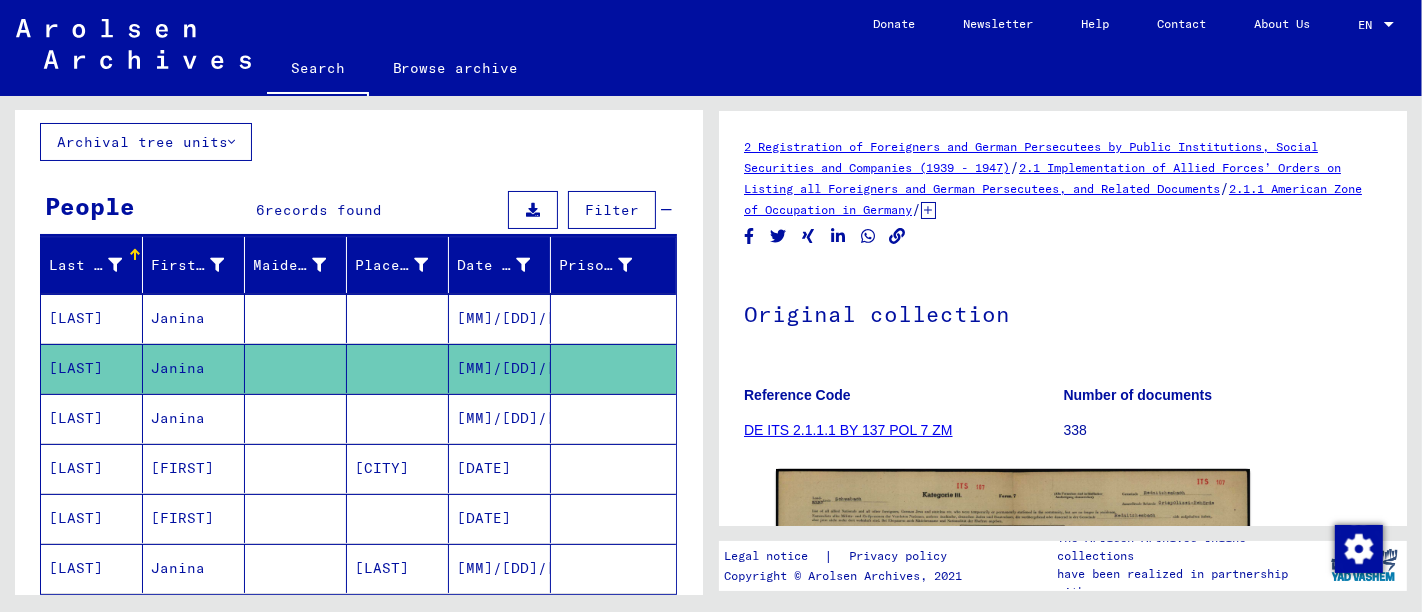 scroll, scrollTop: 0, scrollLeft: 0, axis: both 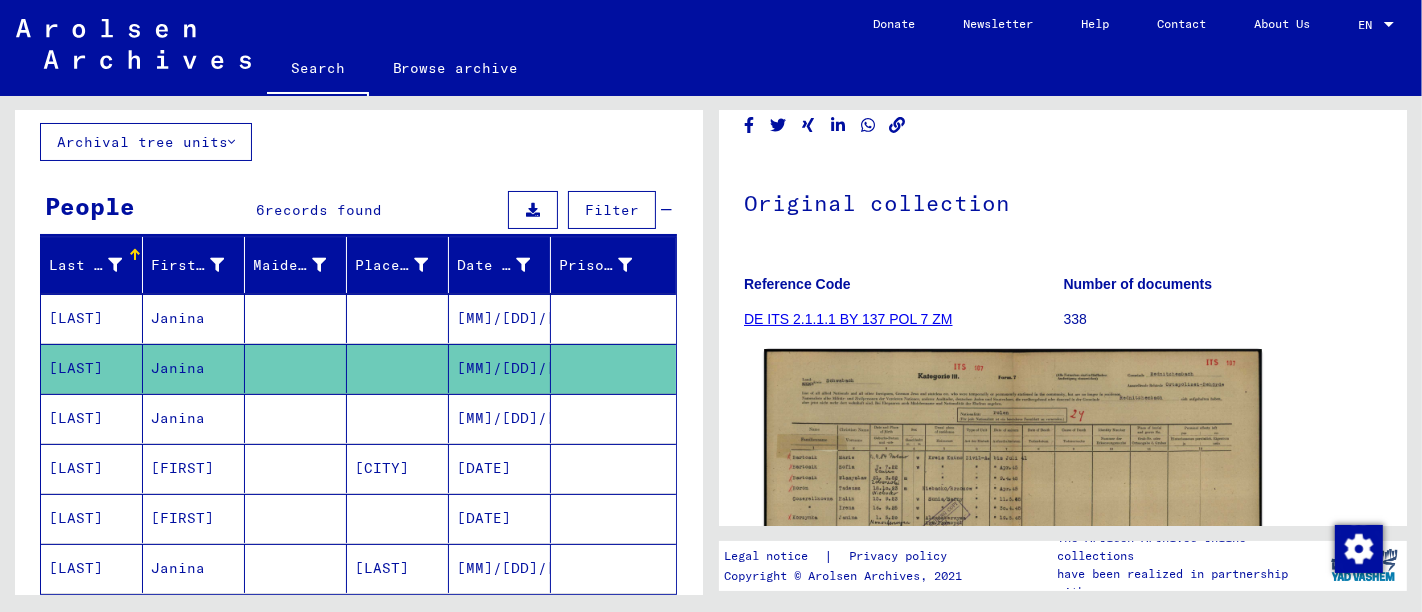 click 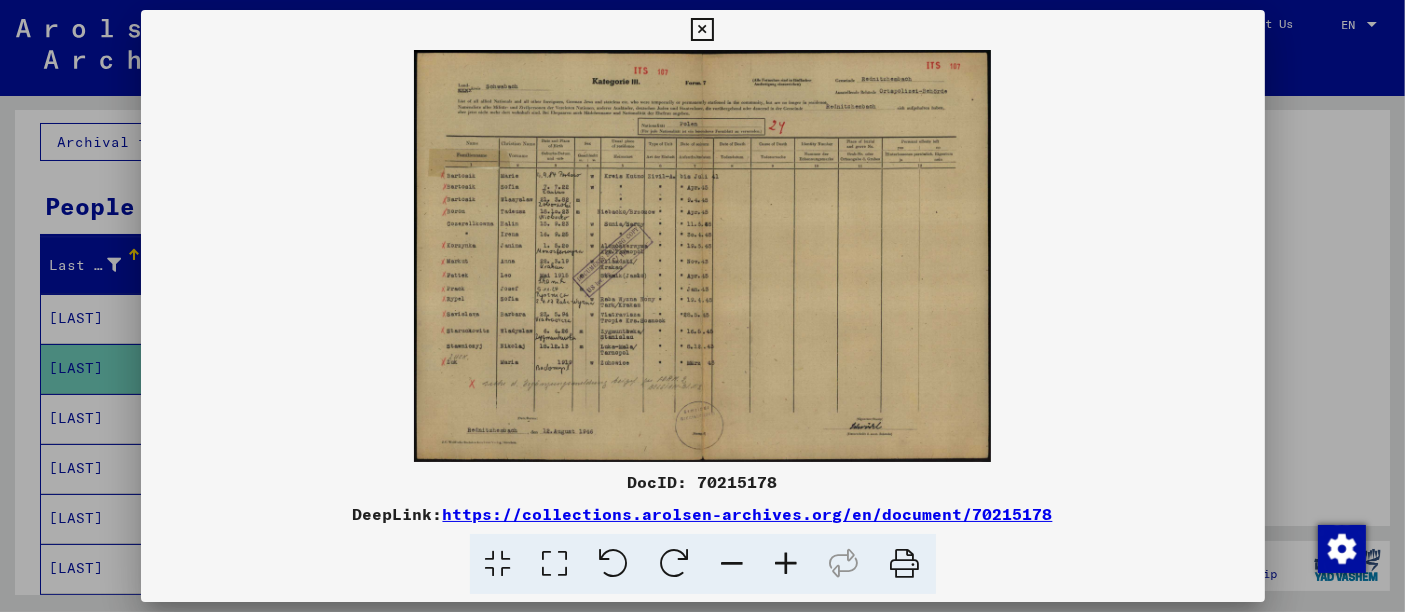 click at bounding box center (702, 306) 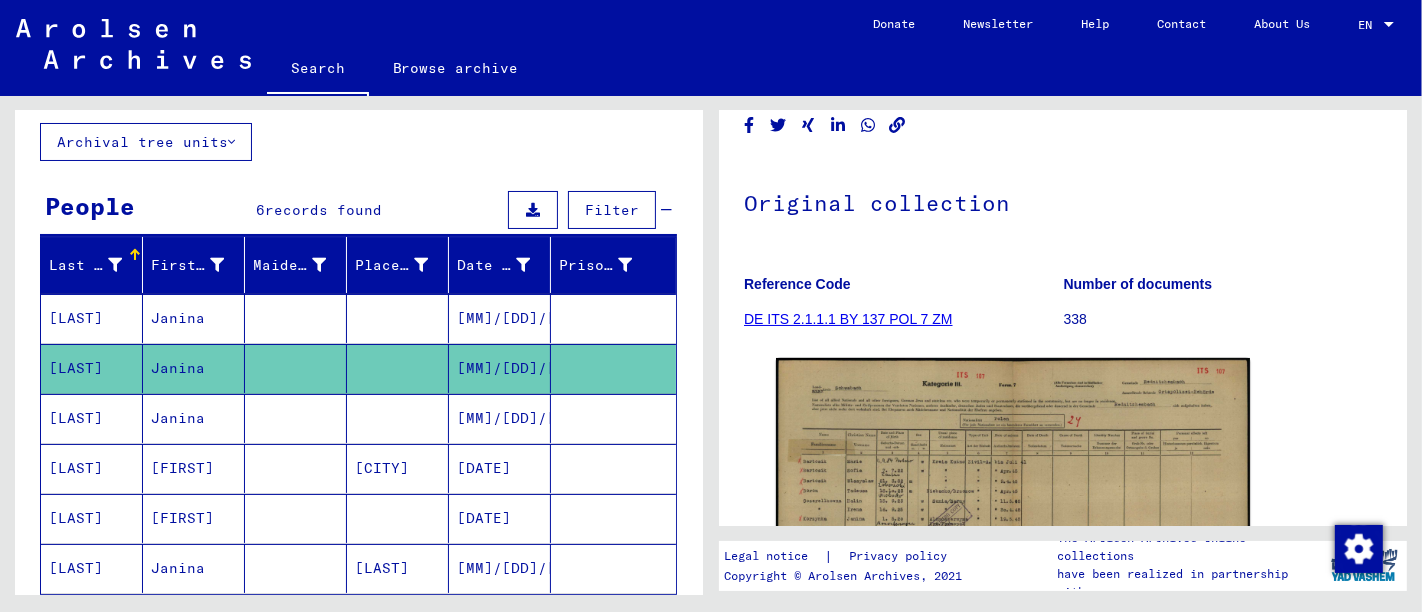 click at bounding box center (613, 468) 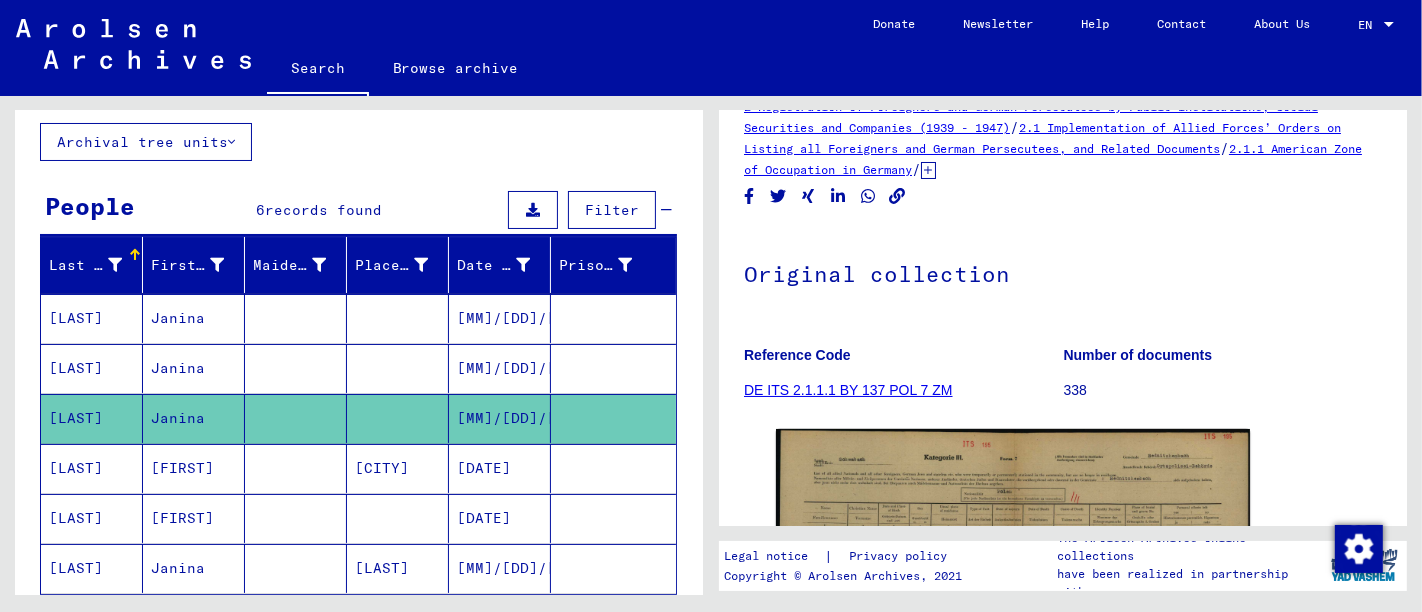 scroll, scrollTop: 121, scrollLeft: 0, axis: vertical 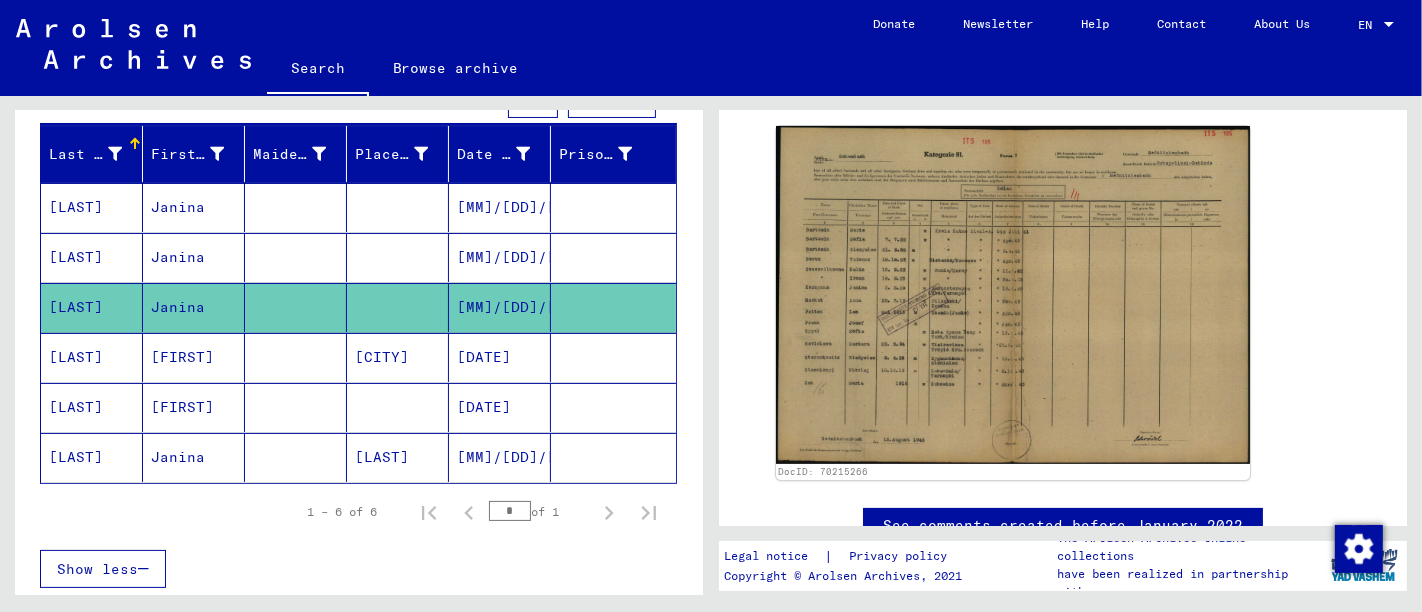 click 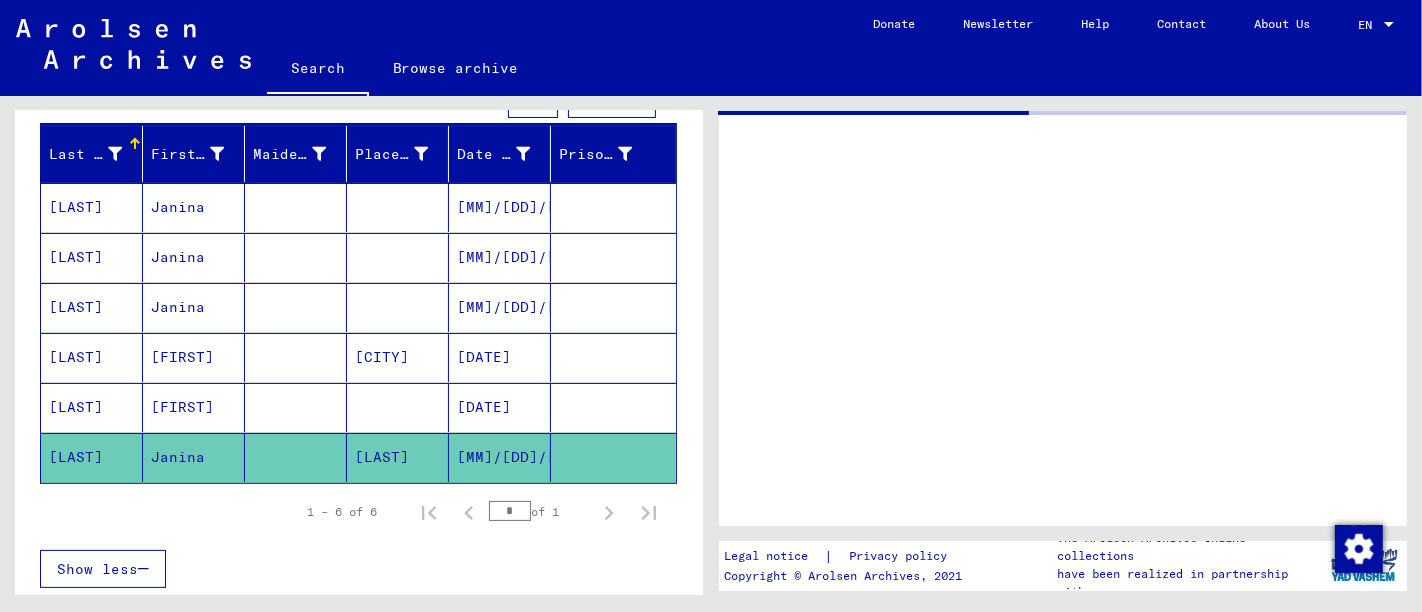 scroll, scrollTop: 0, scrollLeft: 0, axis: both 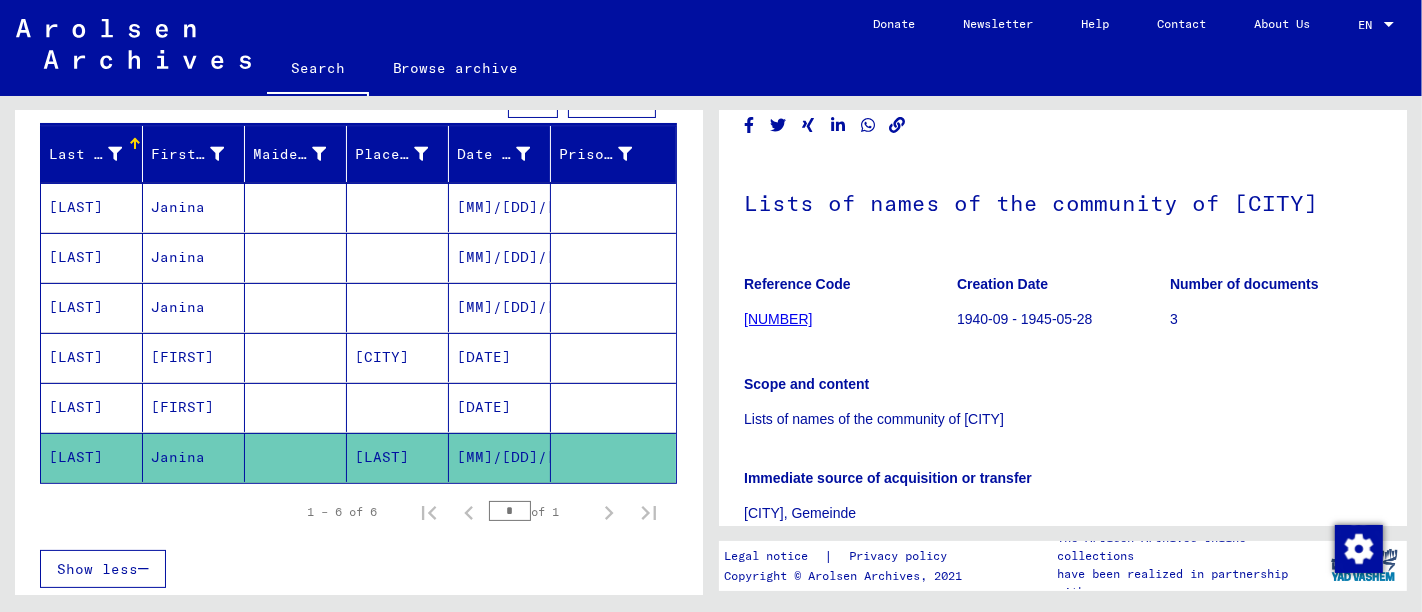 drag, startPoint x: 948, startPoint y: 254, endPoint x: 743, endPoint y: 240, distance: 205.4775 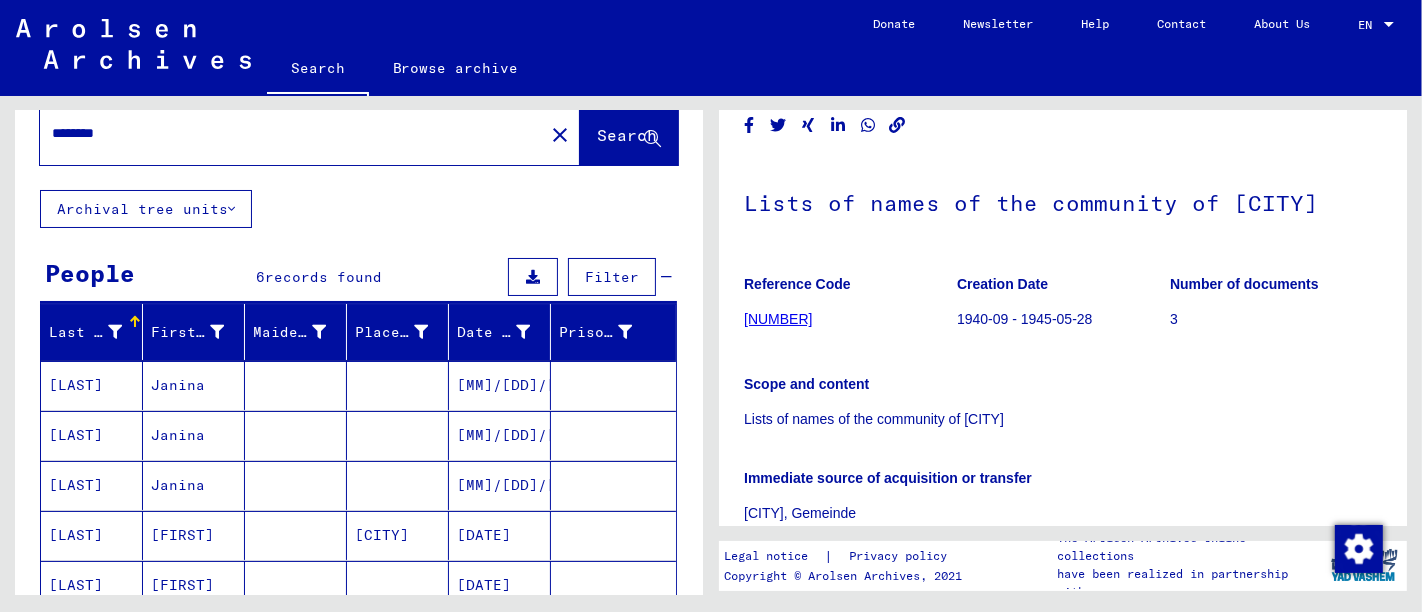 scroll, scrollTop: 0, scrollLeft: 0, axis: both 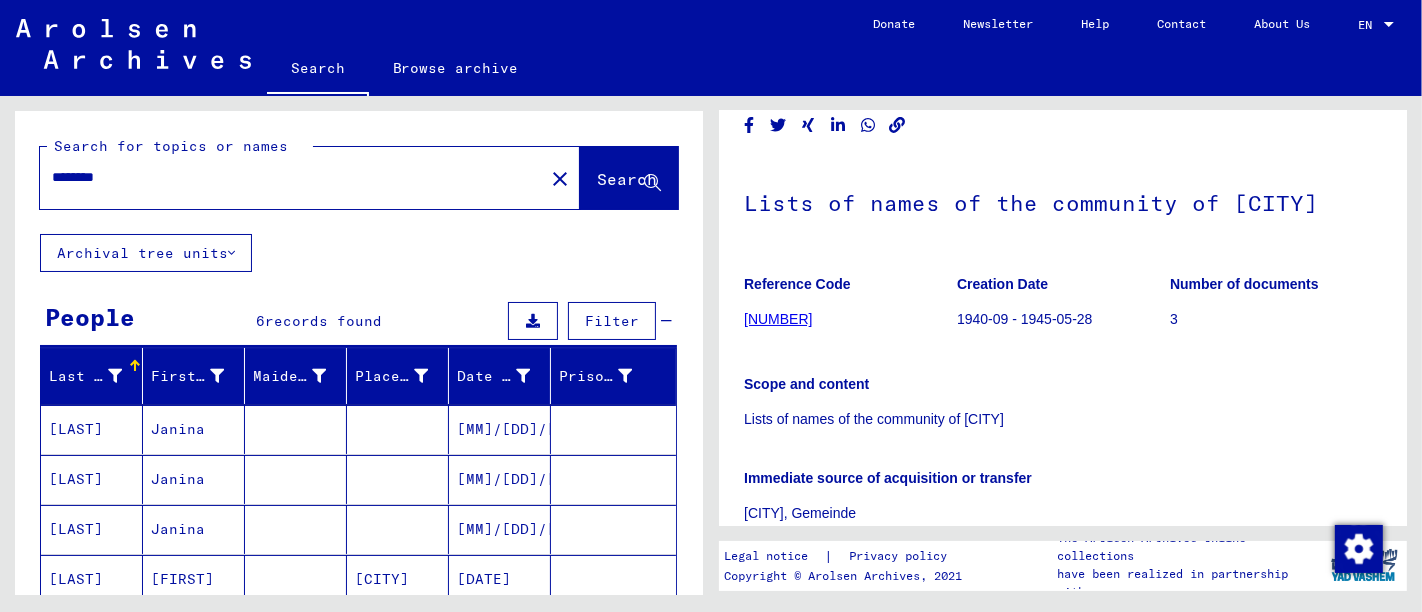 click on "********" at bounding box center (292, 177) 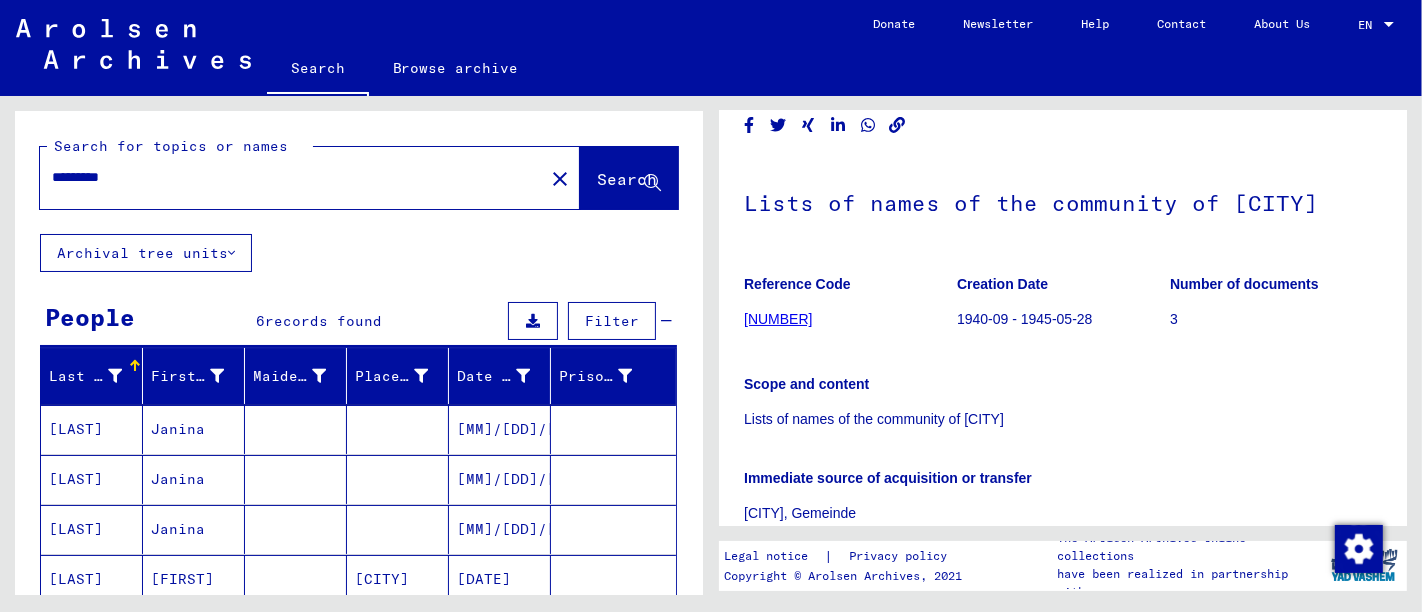 type on "*********" 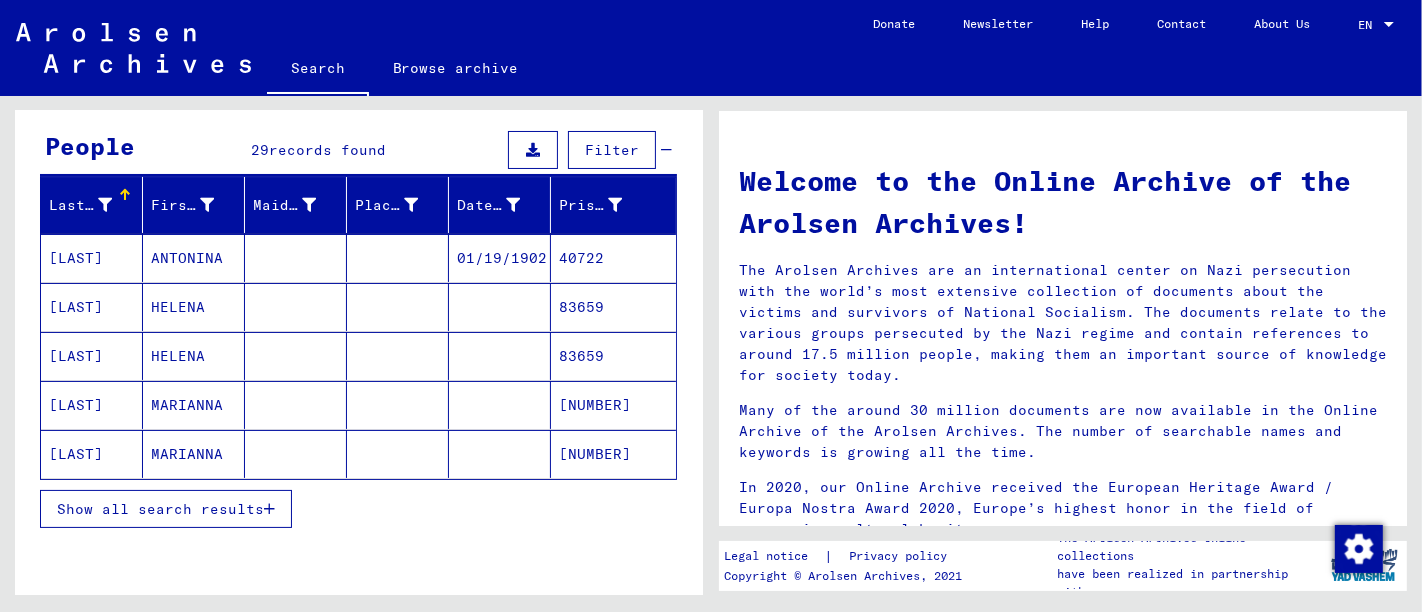 scroll, scrollTop: 222, scrollLeft: 0, axis: vertical 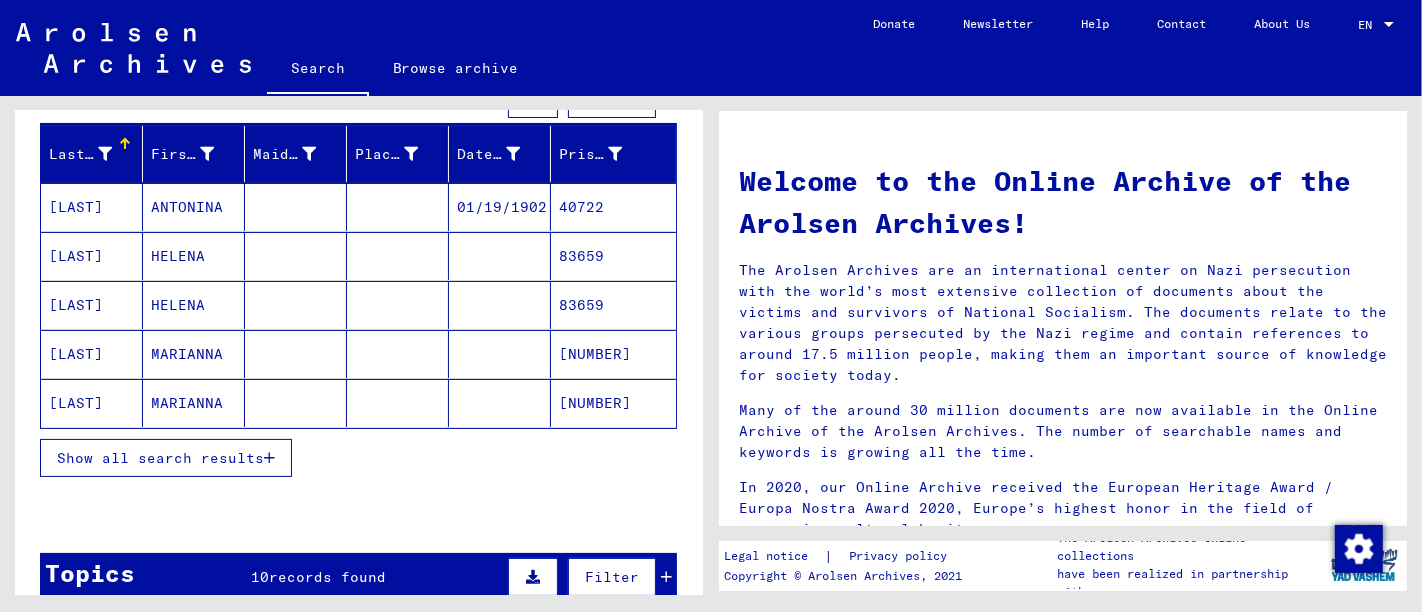 click on "Show all search results" at bounding box center (160, 458) 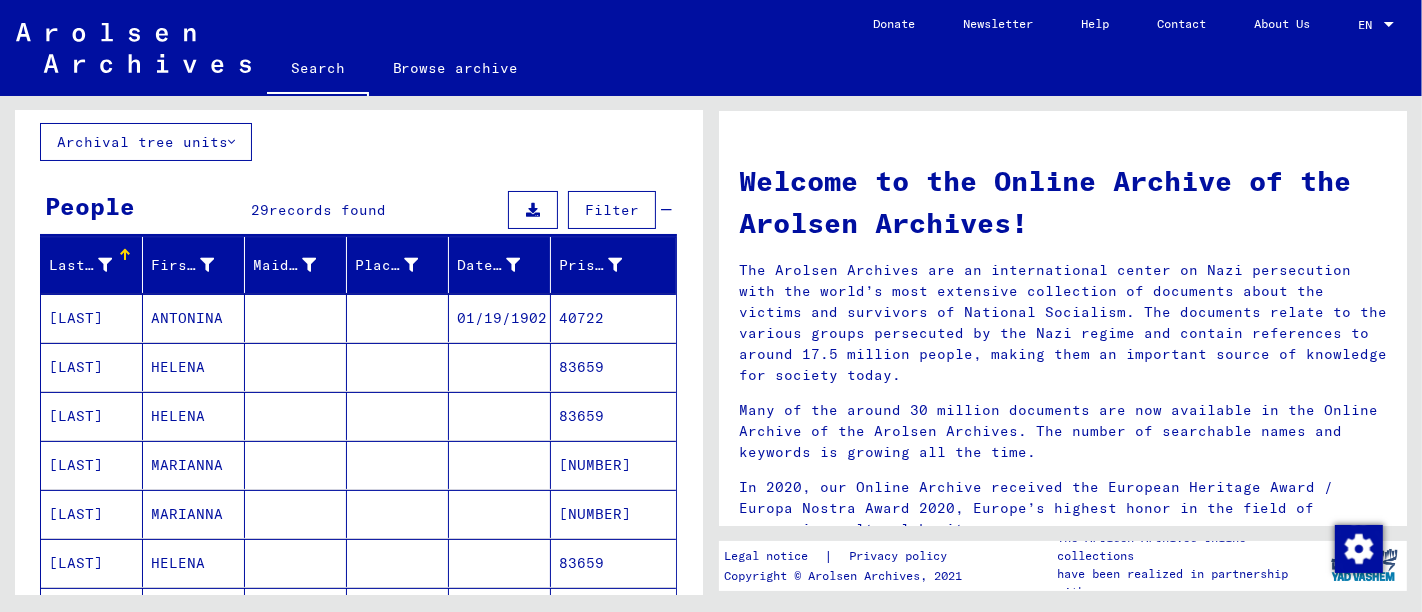 scroll, scrollTop: 0, scrollLeft: 0, axis: both 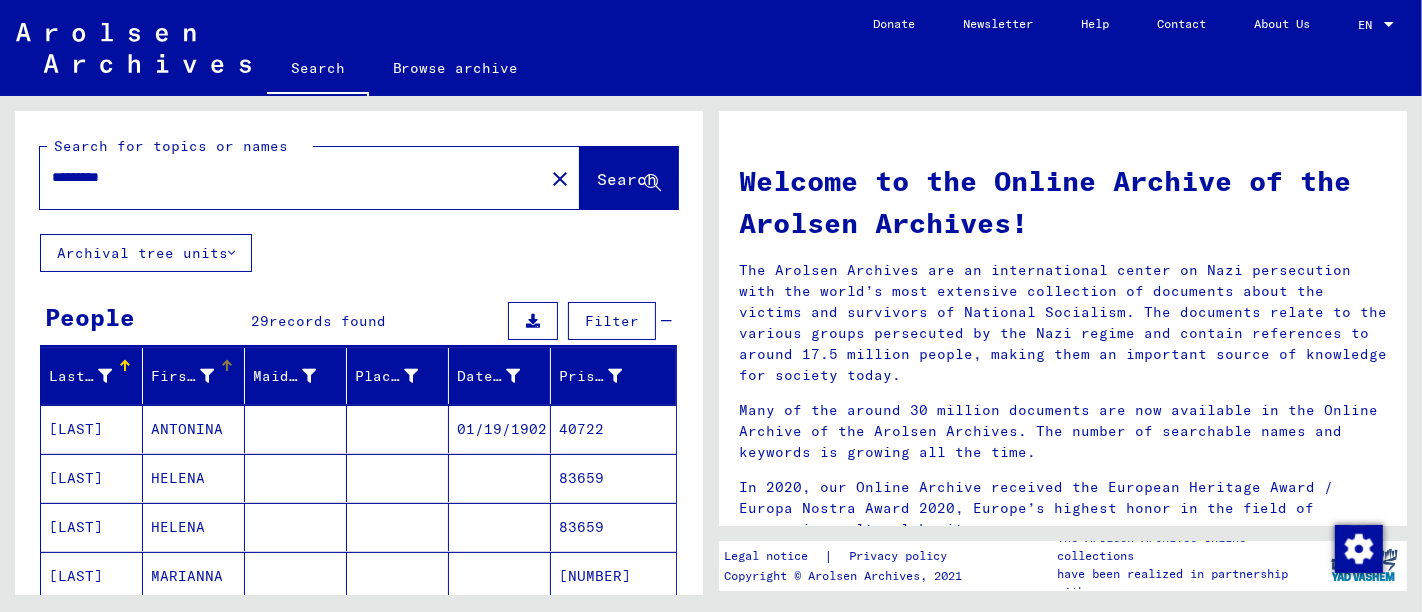 click on "First Name" at bounding box center [182, 376] 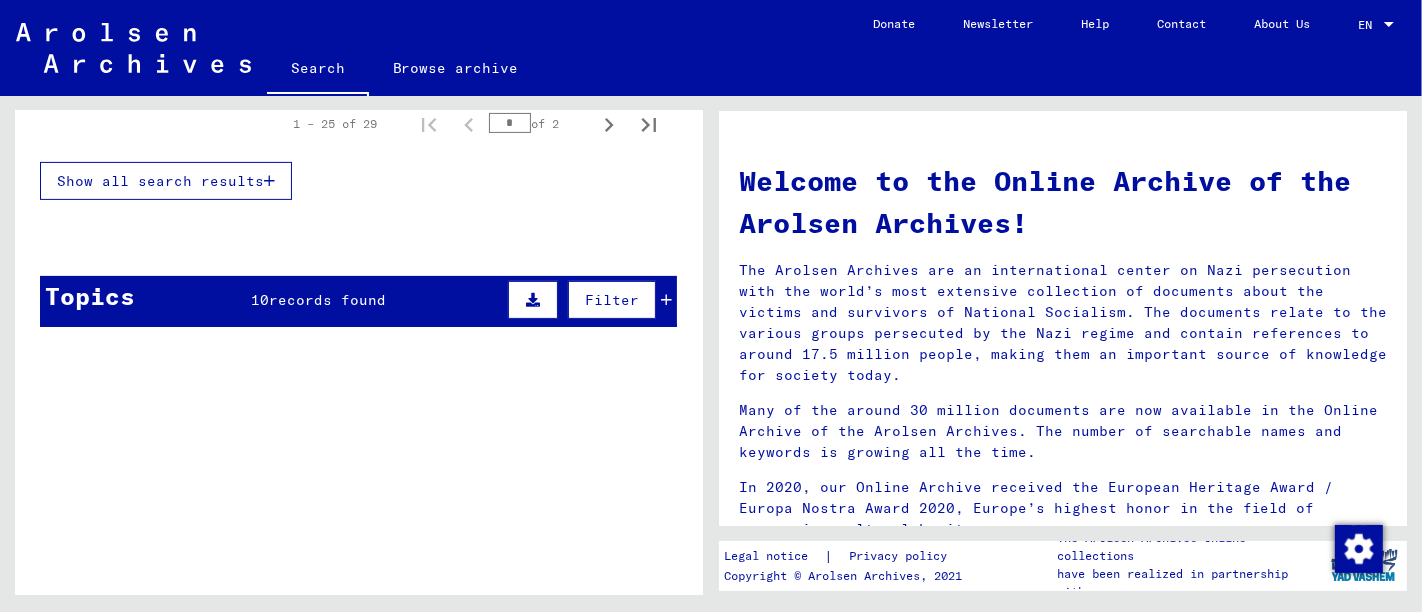 scroll, scrollTop: 222, scrollLeft: 0, axis: vertical 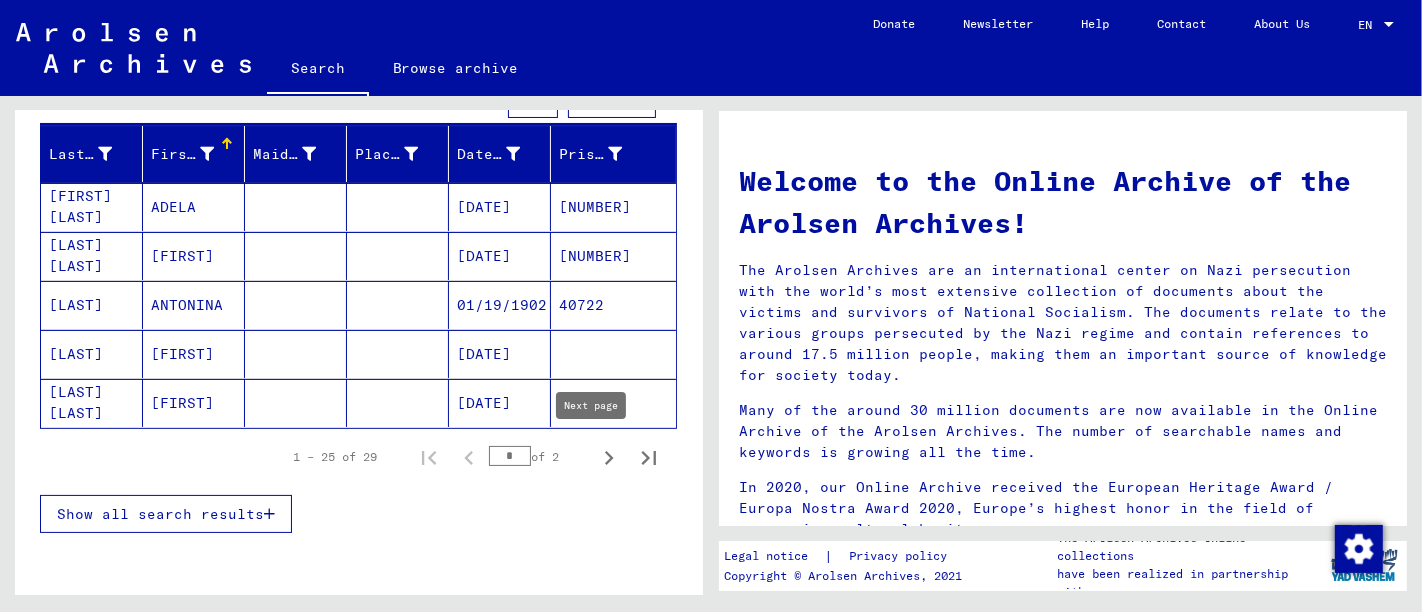 click 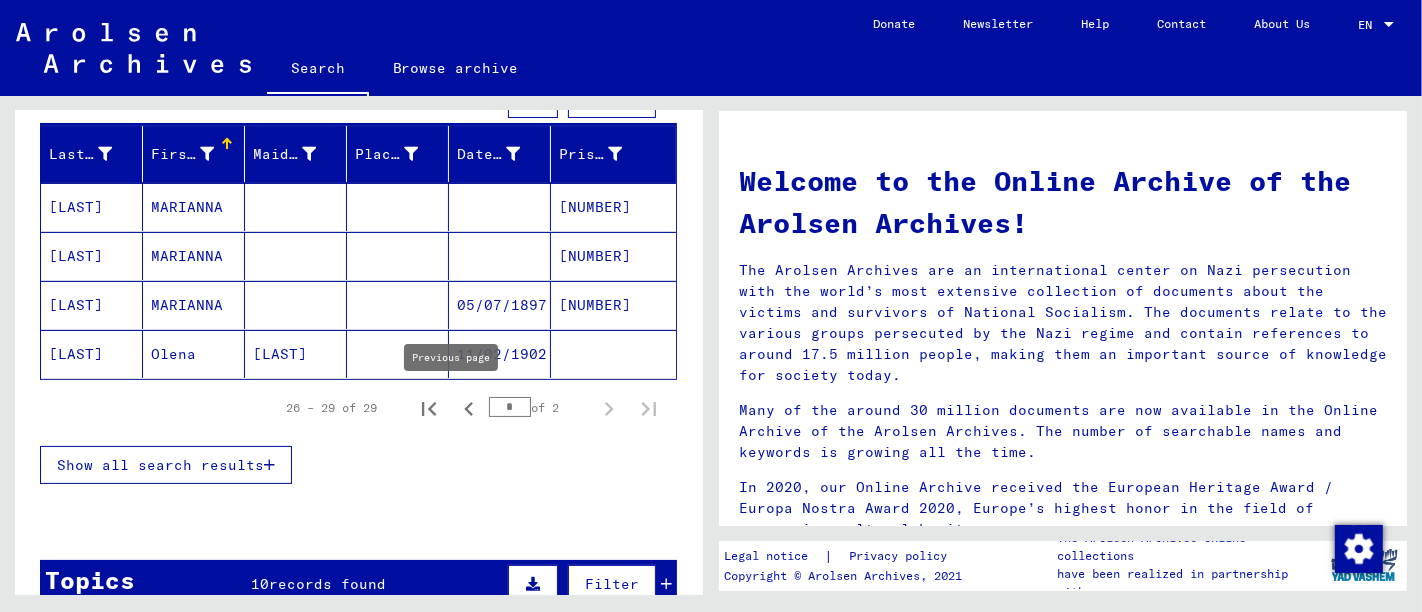 click 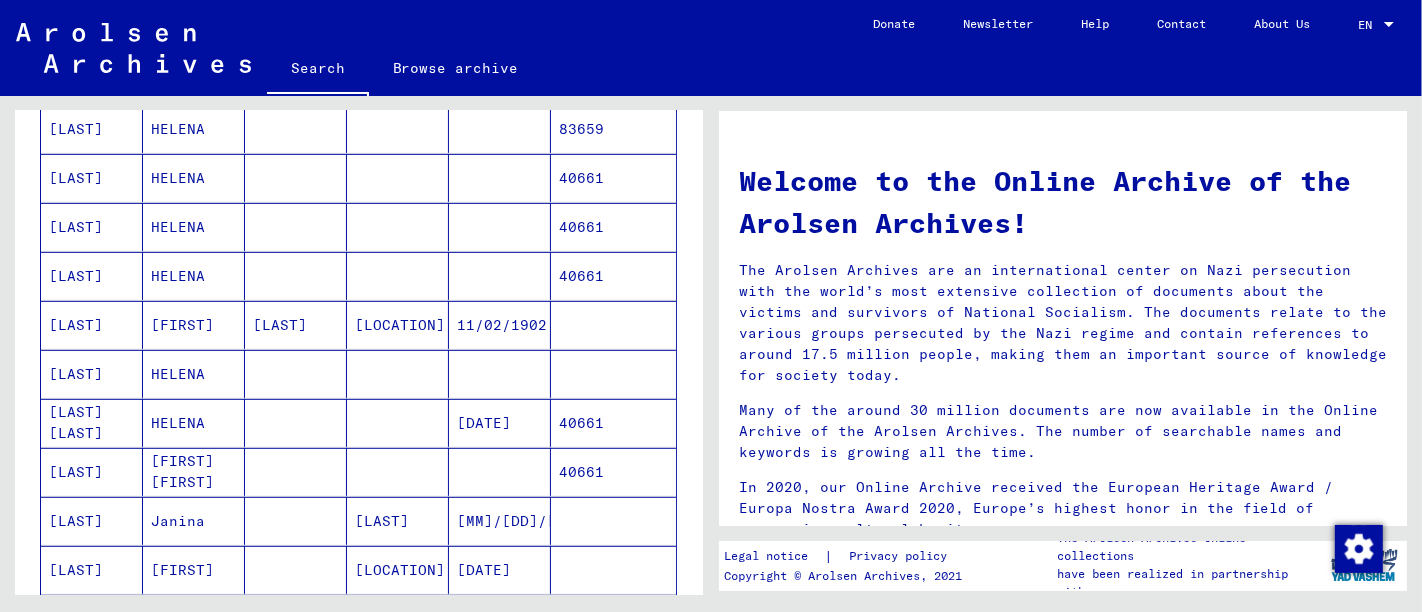 scroll, scrollTop: 1111, scrollLeft: 0, axis: vertical 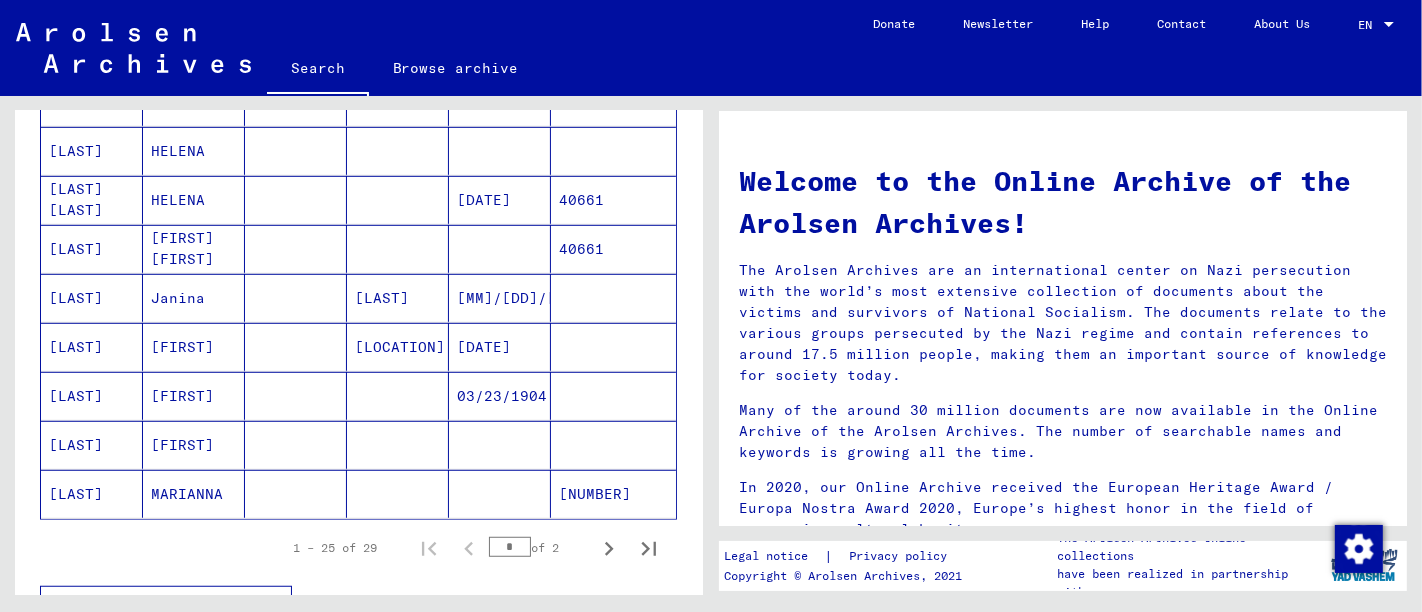 click at bounding box center [613, 347] 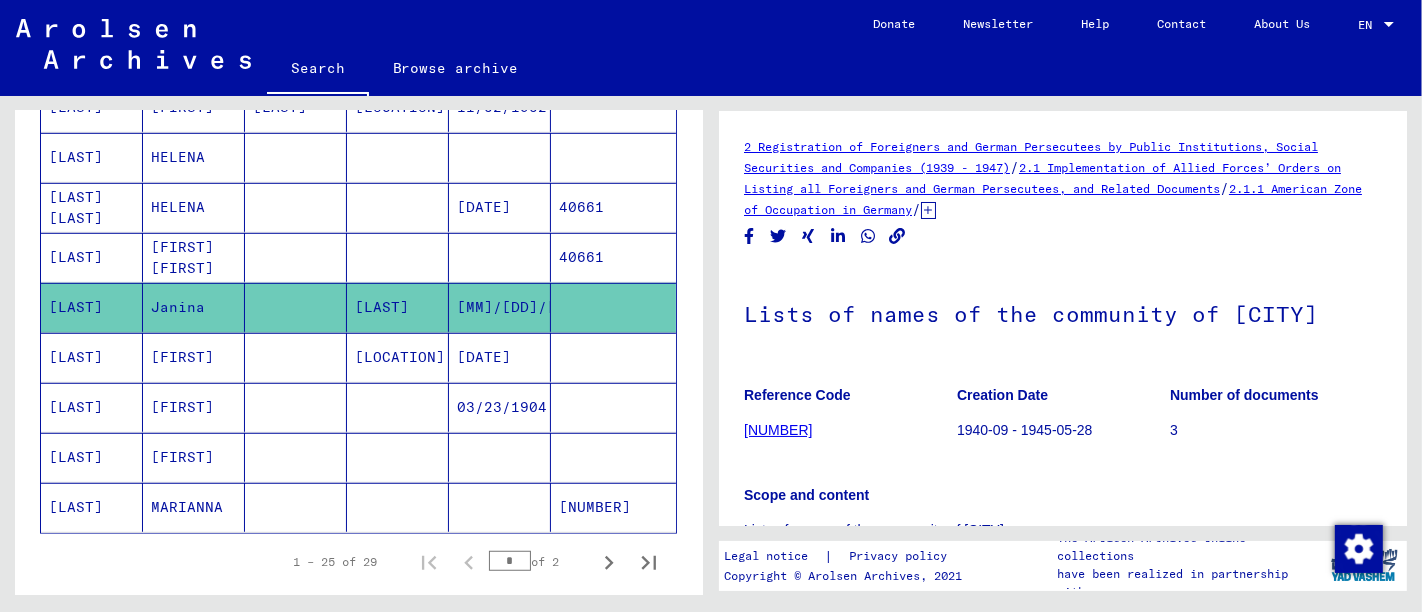 scroll, scrollTop: 0, scrollLeft: 0, axis: both 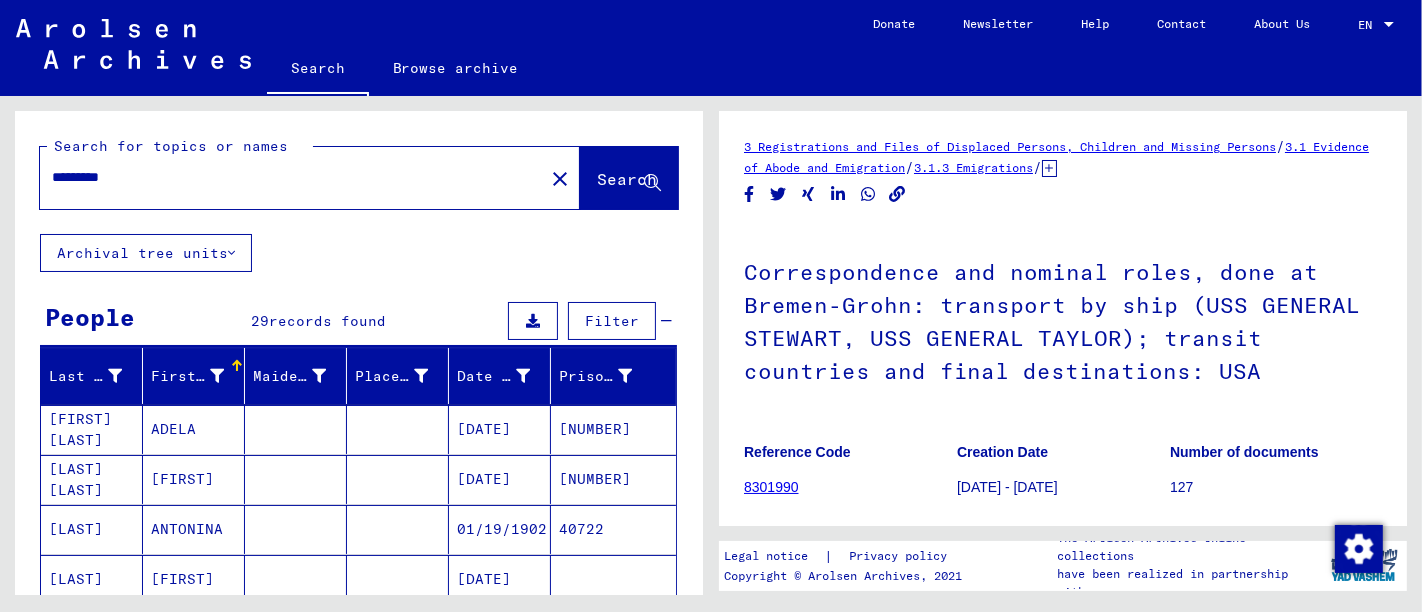 drag, startPoint x: 199, startPoint y: 179, endPoint x: 0, endPoint y: 177, distance: 199.01006 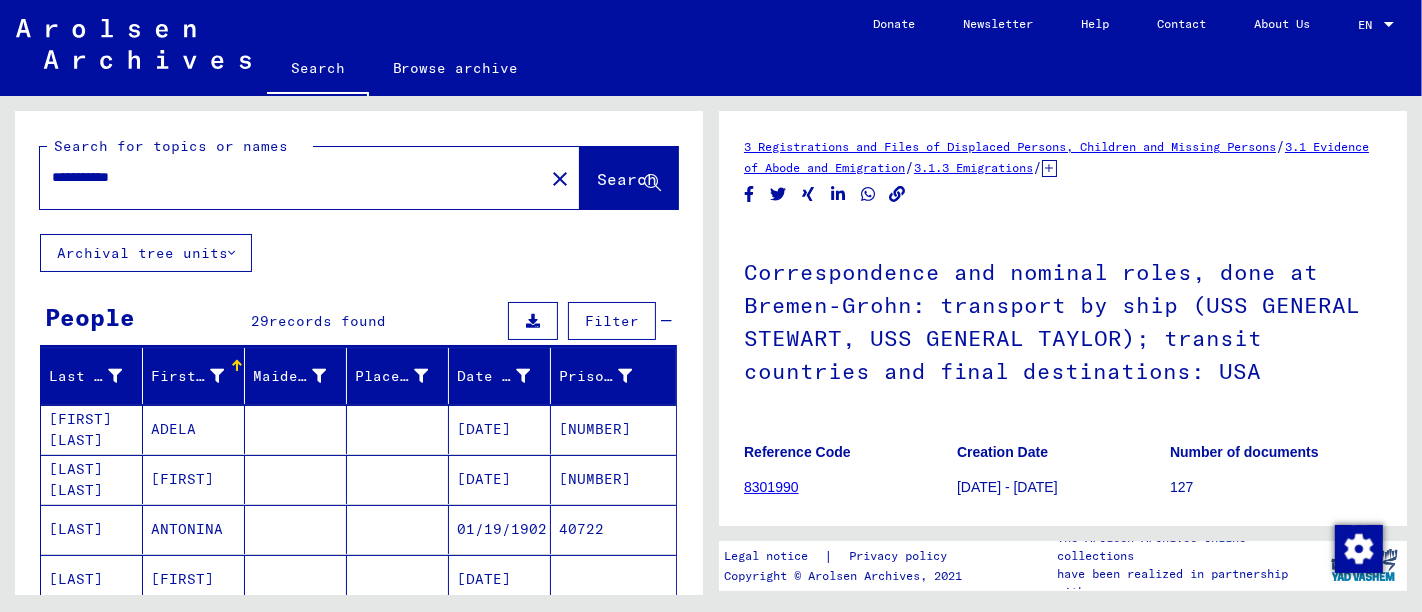 type on "**********" 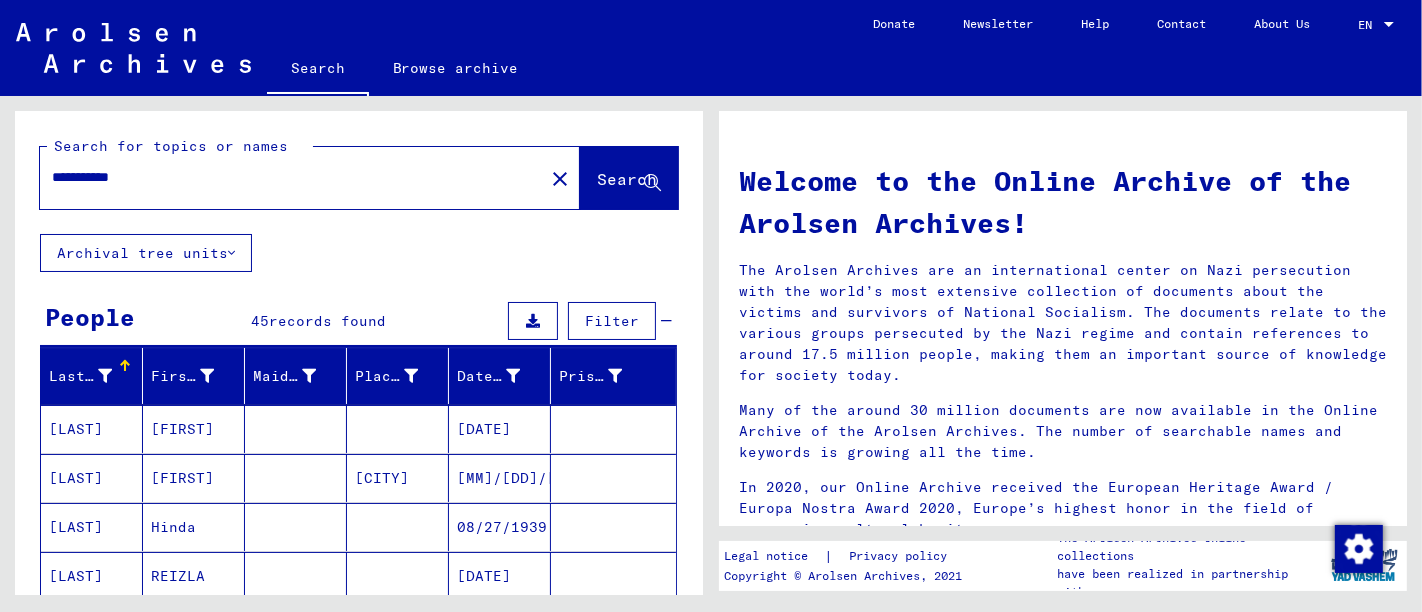 click at bounding box center (613, 527) 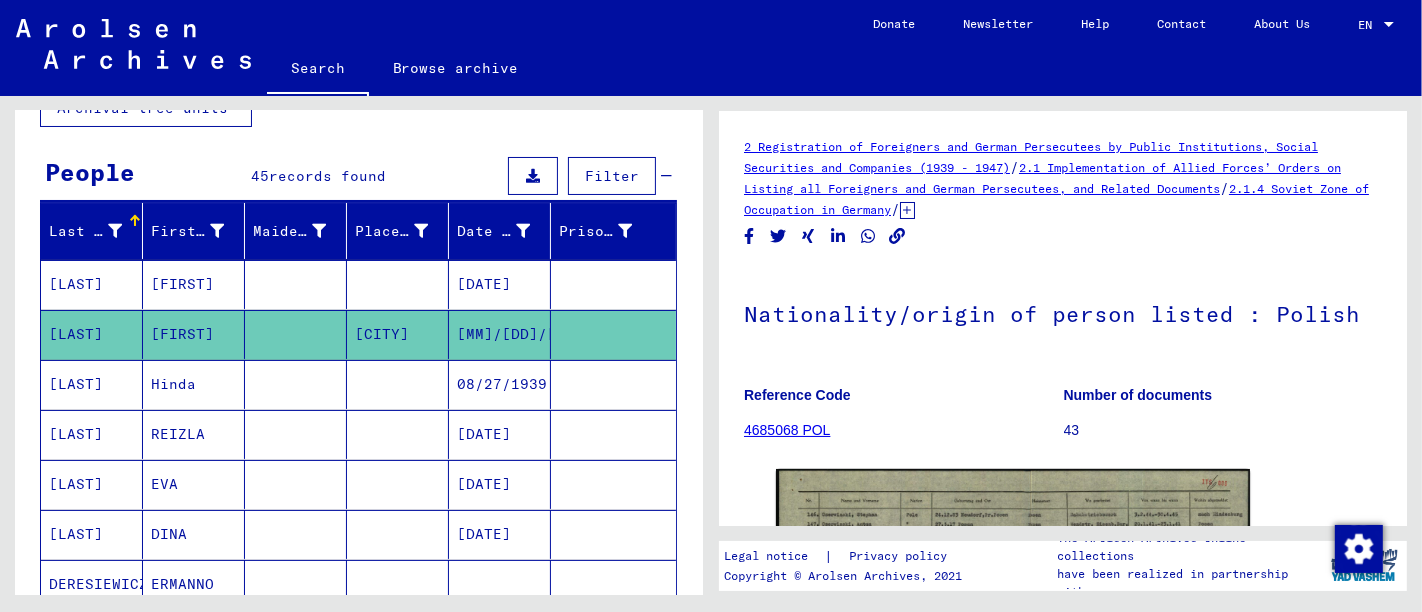 scroll, scrollTop: 111, scrollLeft: 0, axis: vertical 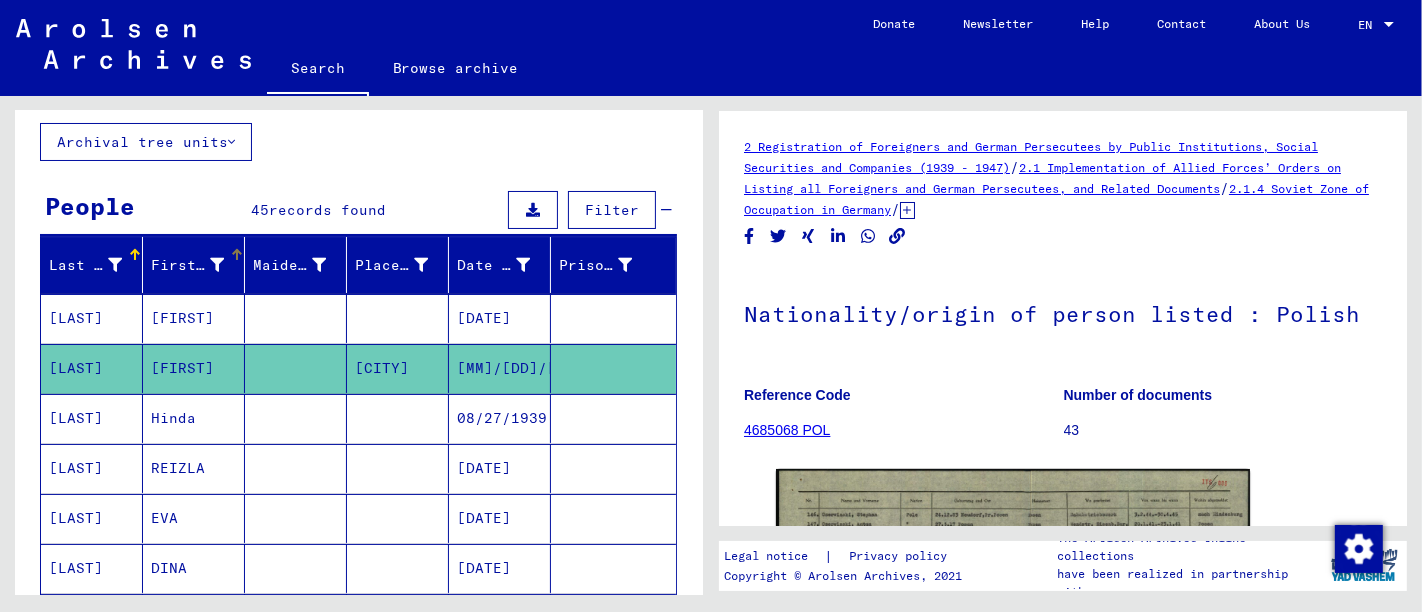 click on "First Name" at bounding box center [187, 265] 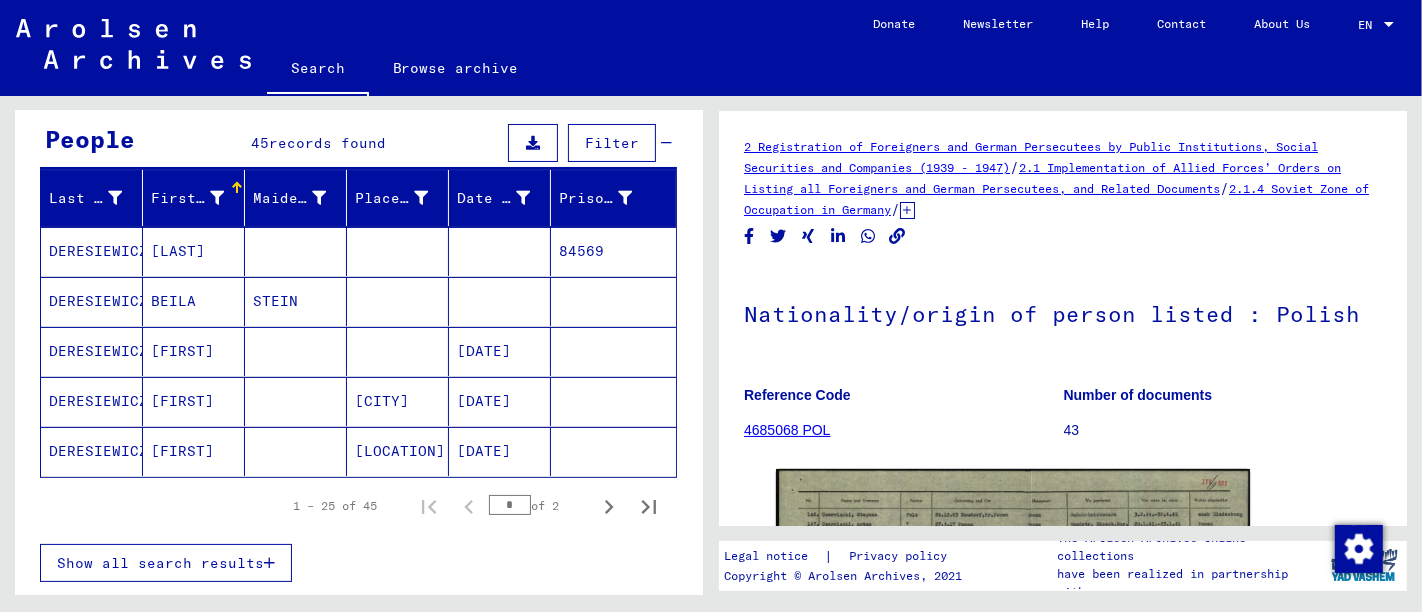 scroll, scrollTop: 222, scrollLeft: 0, axis: vertical 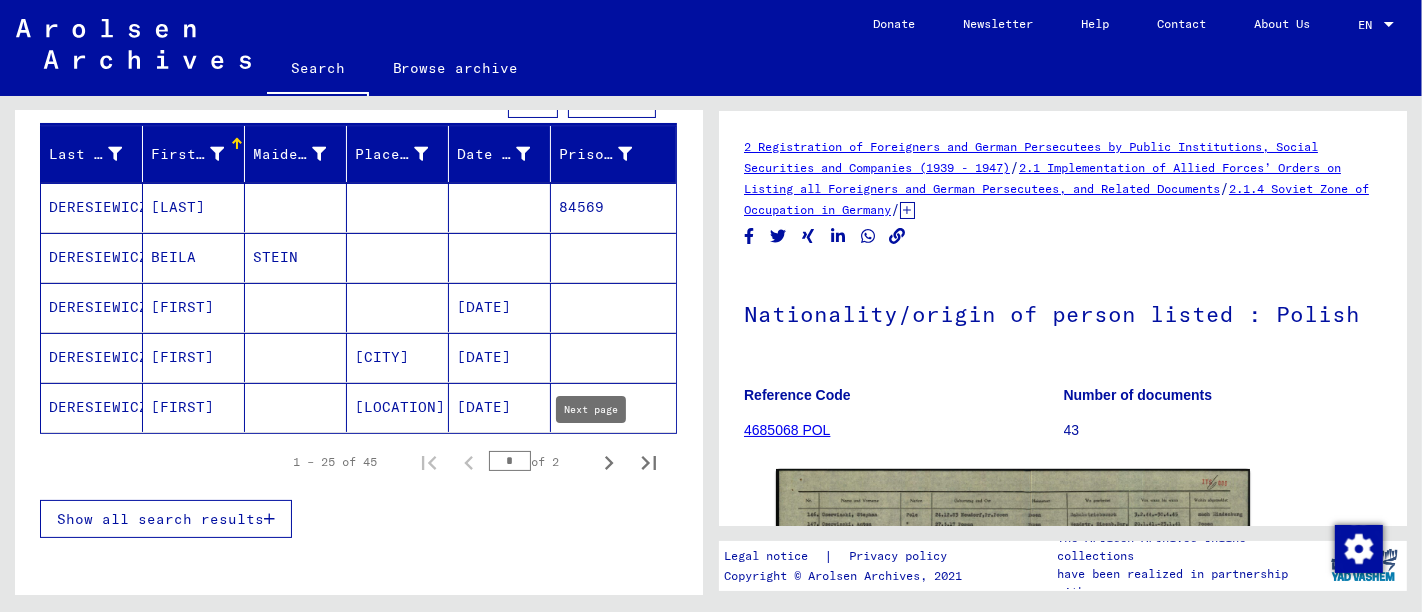 click 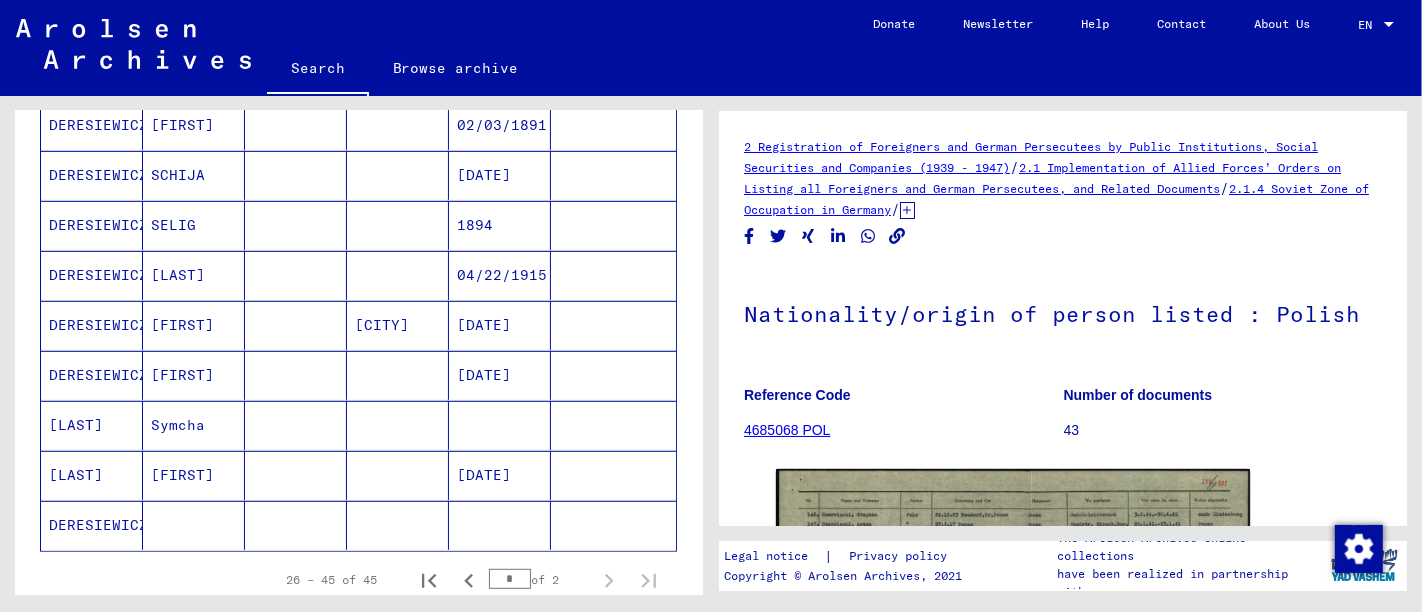 scroll, scrollTop: 888, scrollLeft: 0, axis: vertical 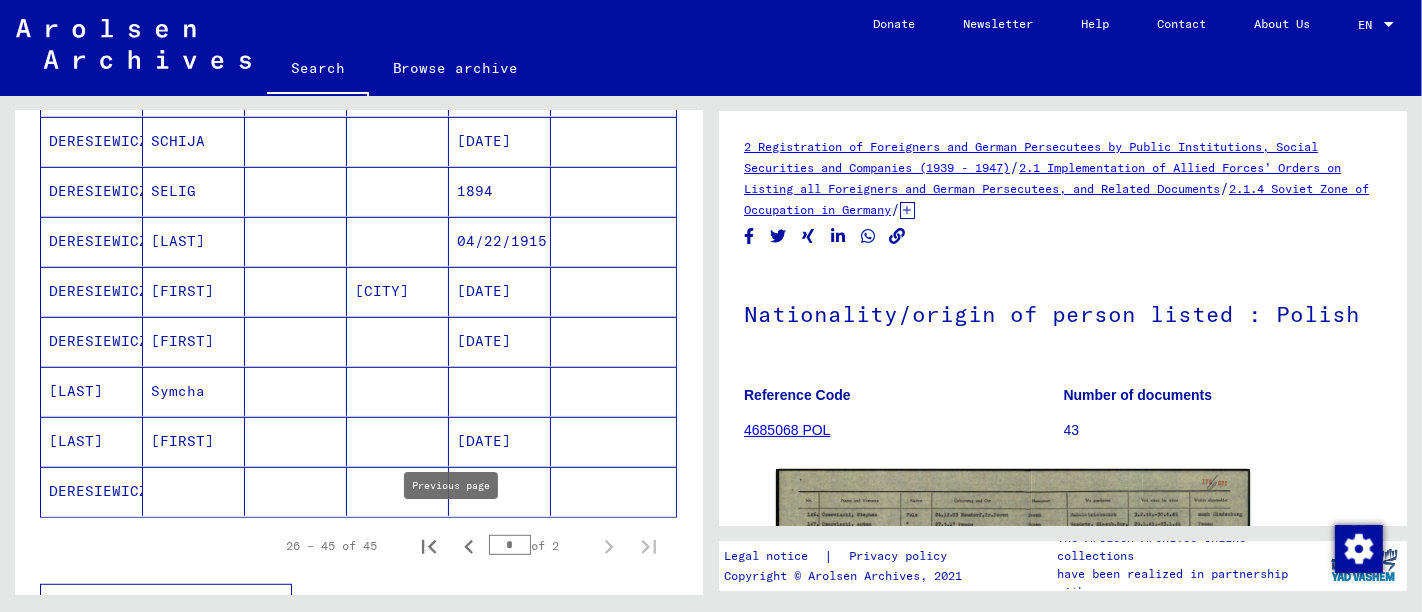 click 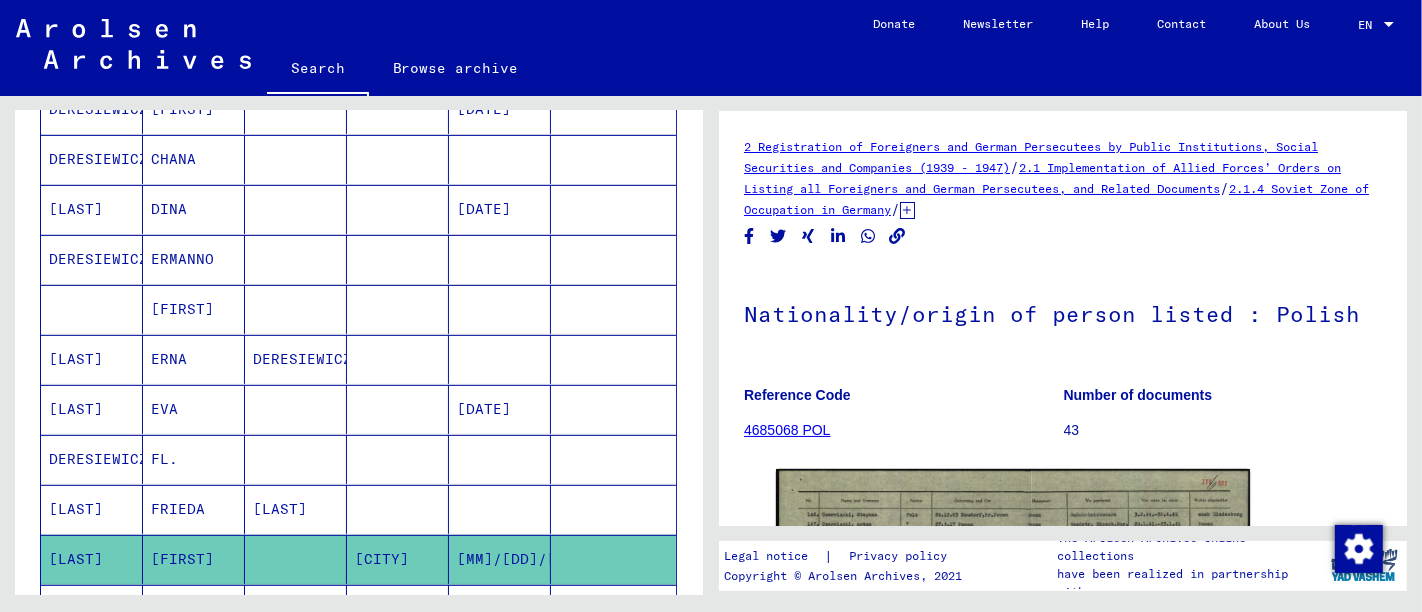 scroll, scrollTop: 222, scrollLeft: 0, axis: vertical 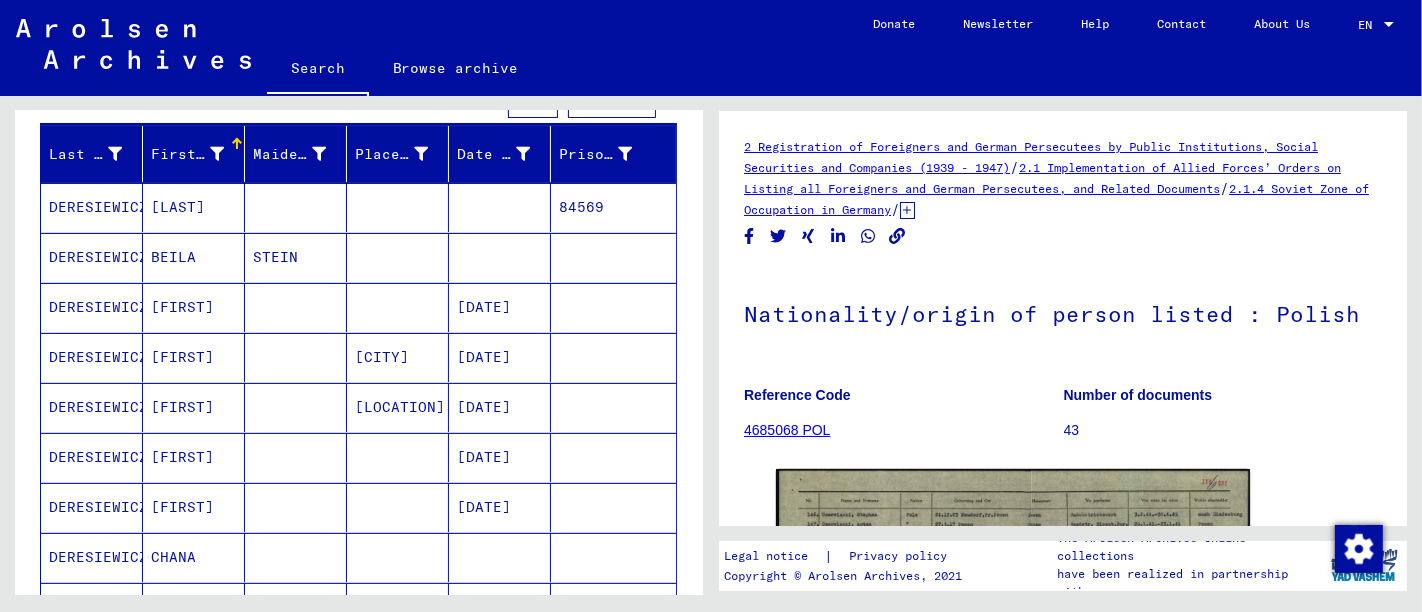 click on "Nationality/origin of person listed : Polish" 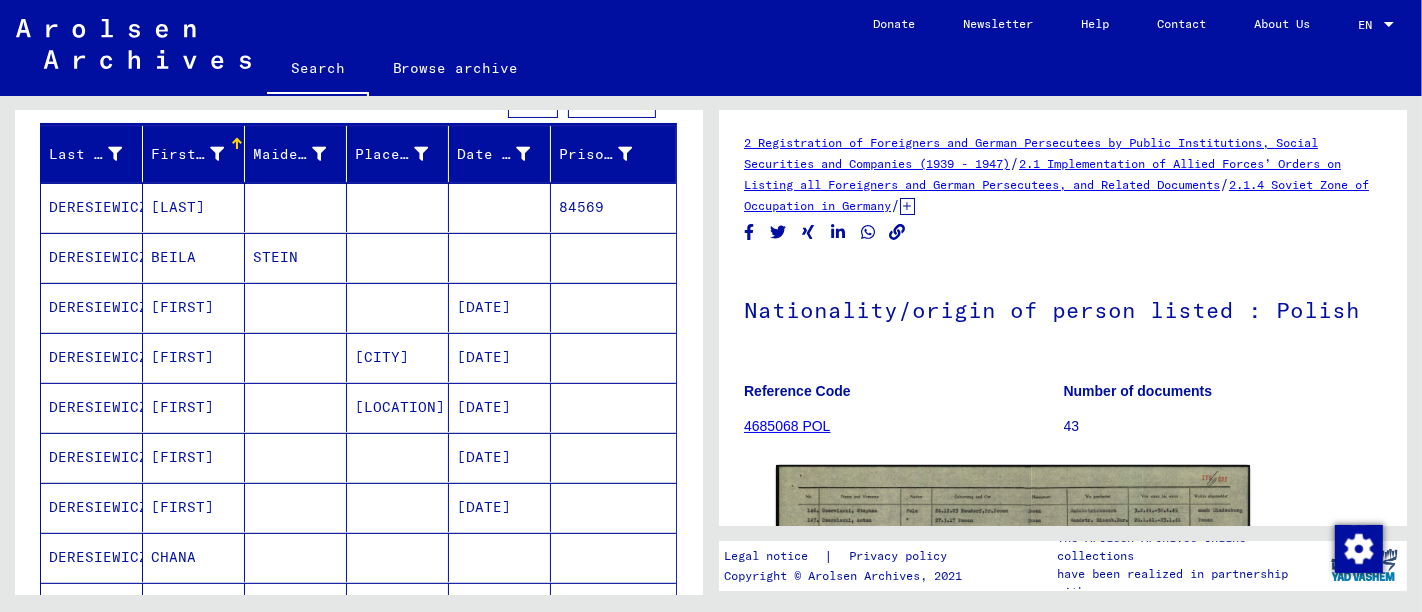 scroll, scrollTop: 0, scrollLeft: 0, axis: both 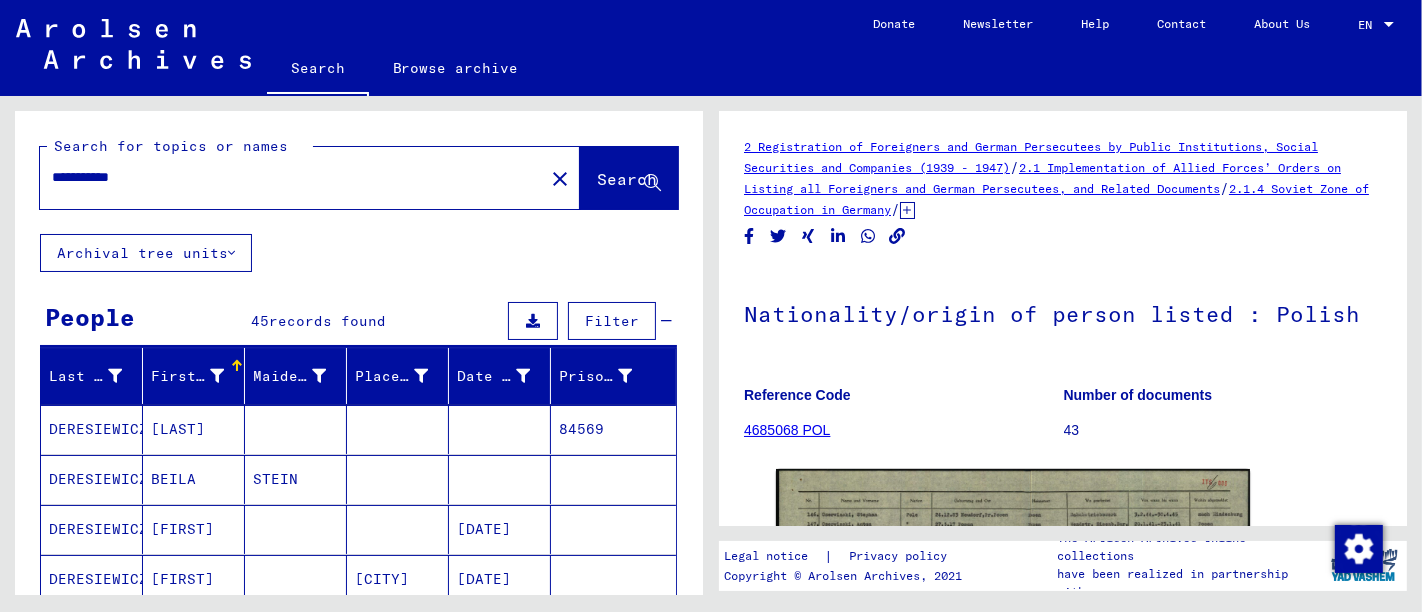 drag, startPoint x: 228, startPoint y: 174, endPoint x: 41, endPoint y: 184, distance: 187.26718 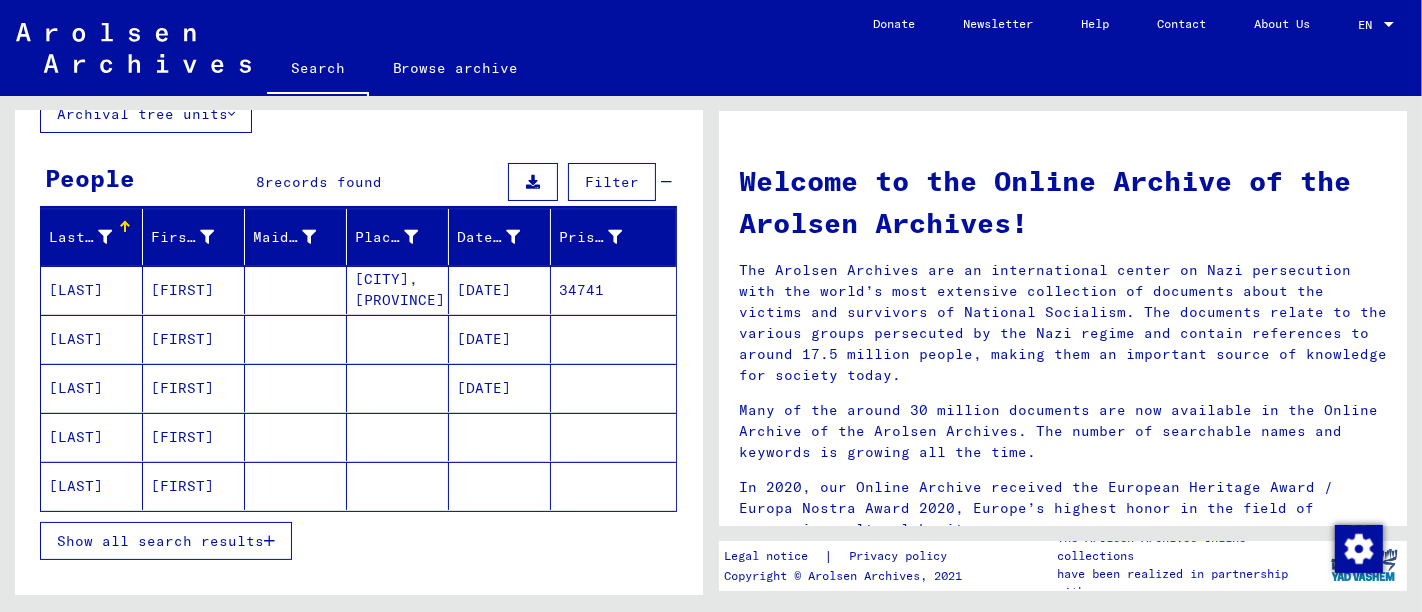 scroll, scrollTop: 222, scrollLeft: 0, axis: vertical 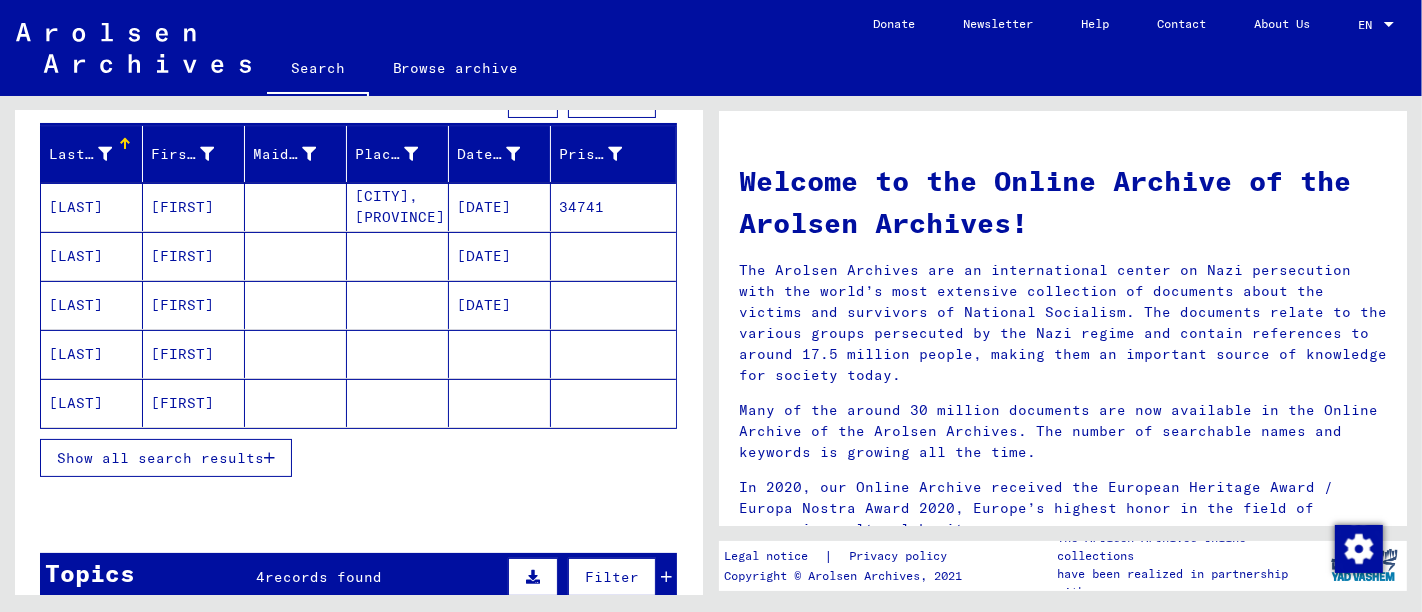 click on "Show all search results" at bounding box center (160, 458) 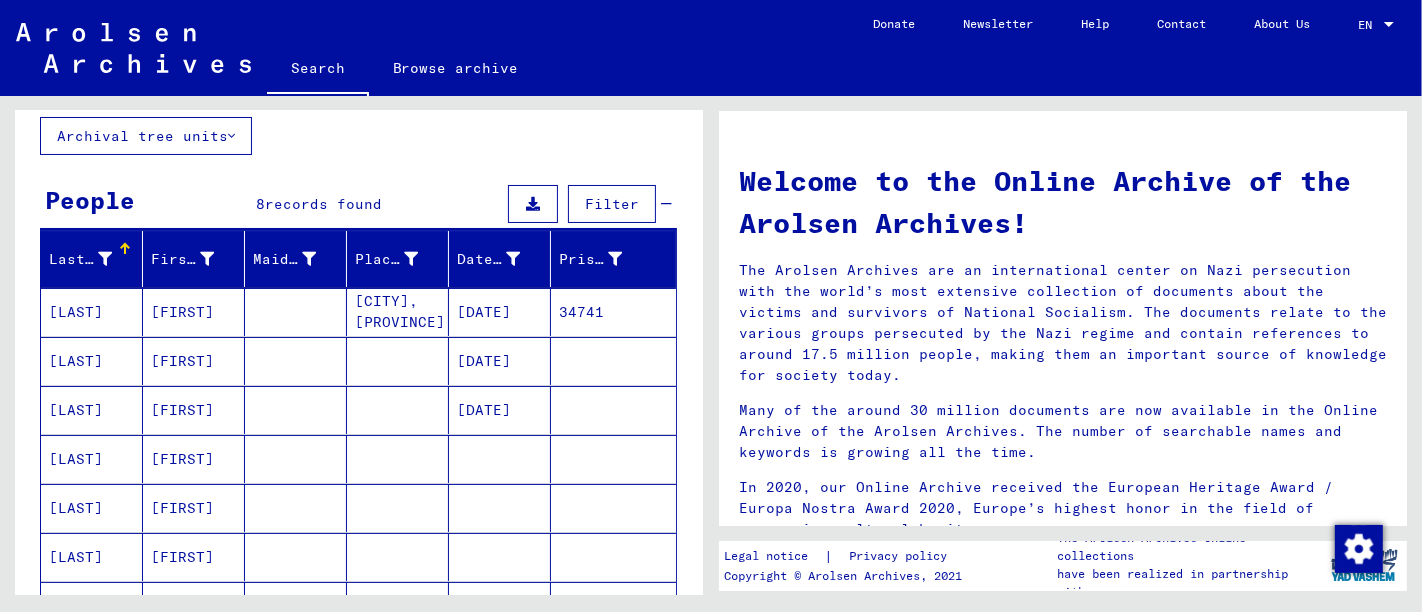 scroll, scrollTop: 0, scrollLeft: 0, axis: both 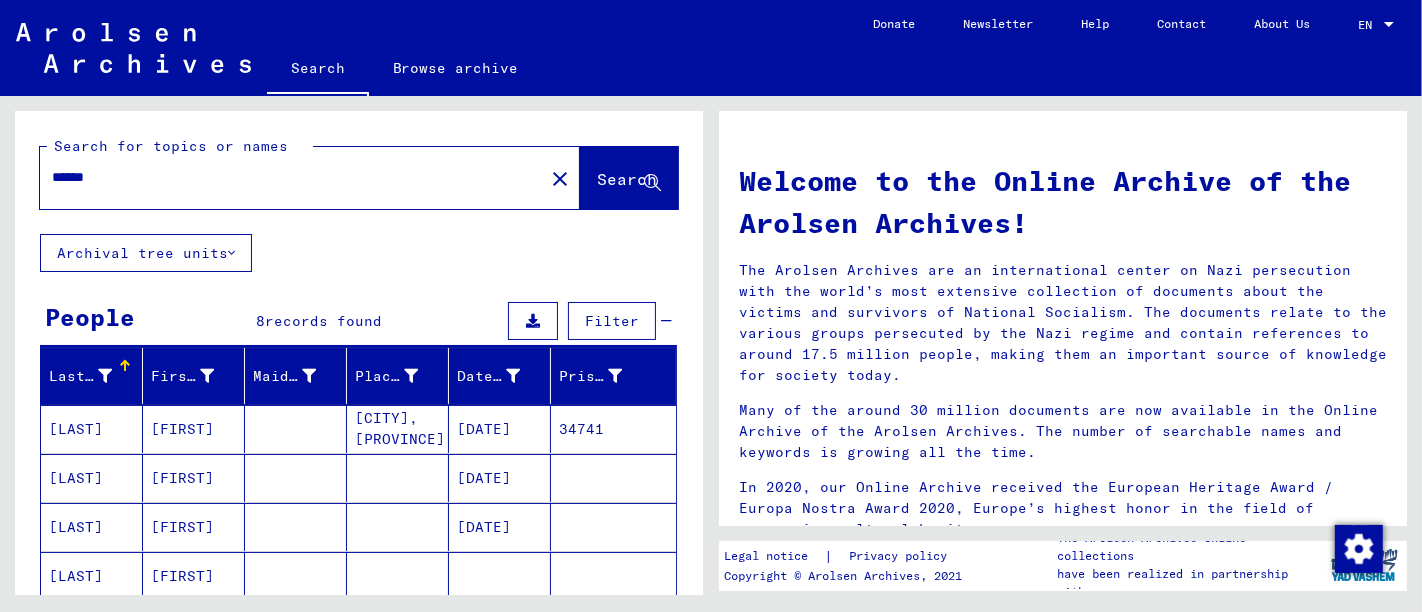 drag, startPoint x: 141, startPoint y: 179, endPoint x: 0, endPoint y: 184, distance: 141.08862 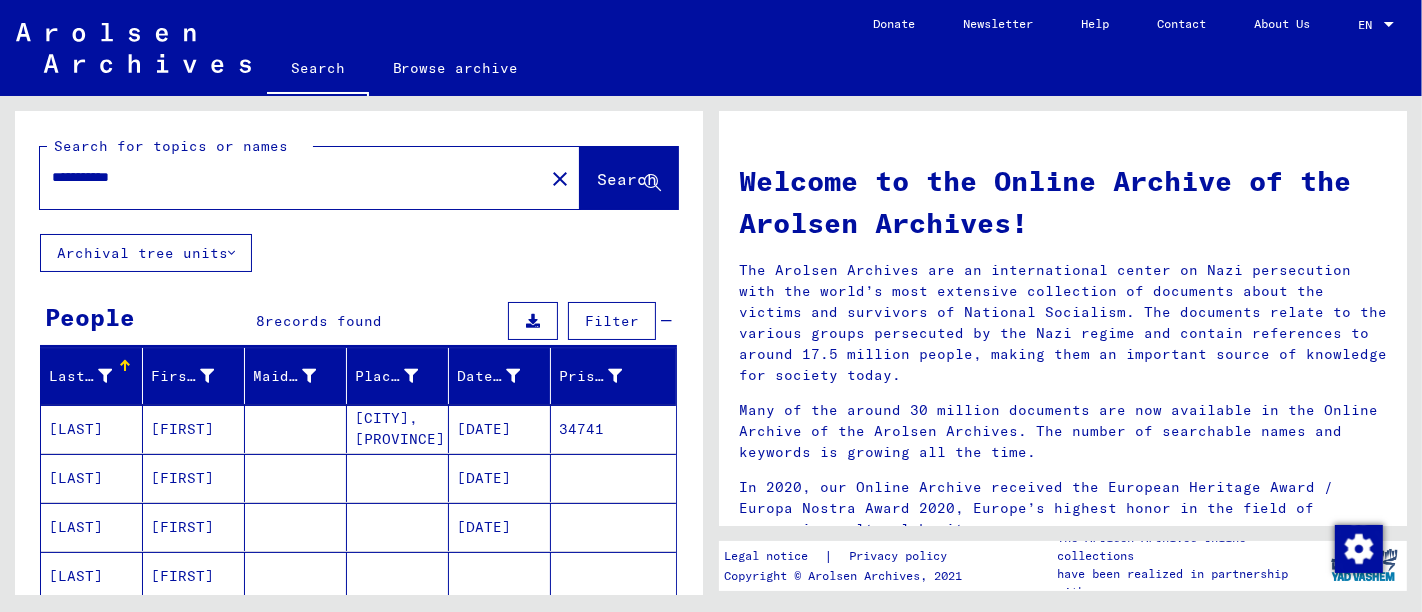 type on "**********" 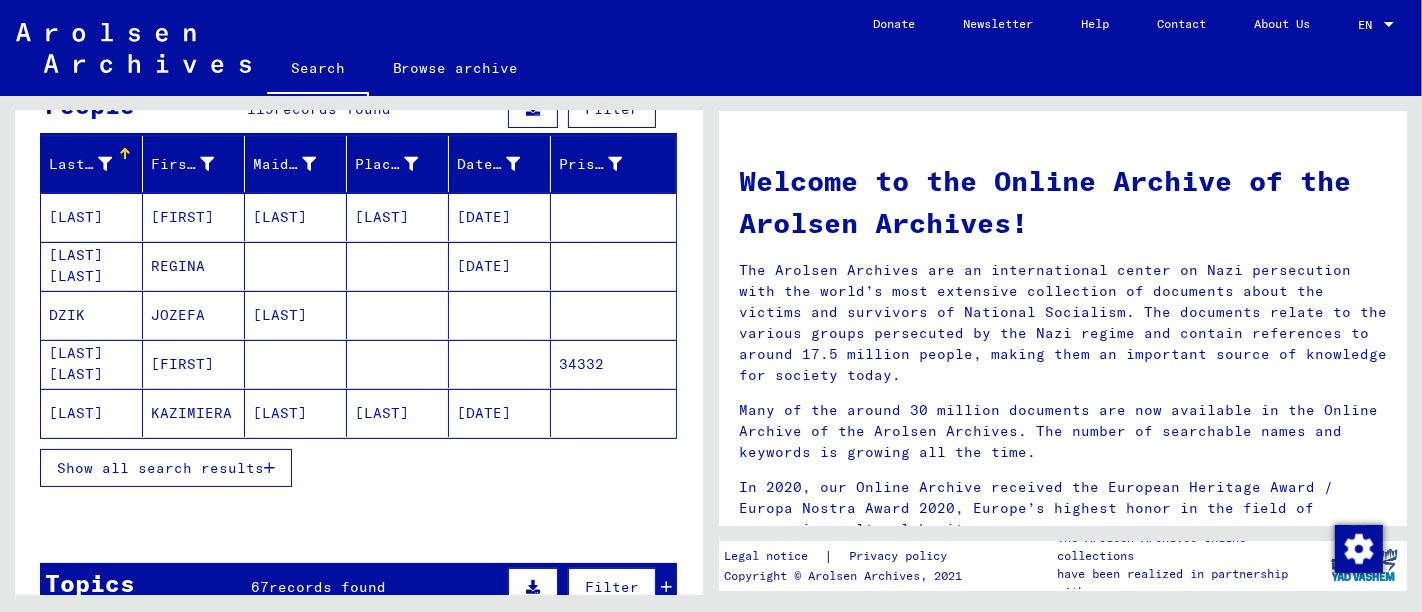 scroll, scrollTop: 222, scrollLeft: 0, axis: vertical 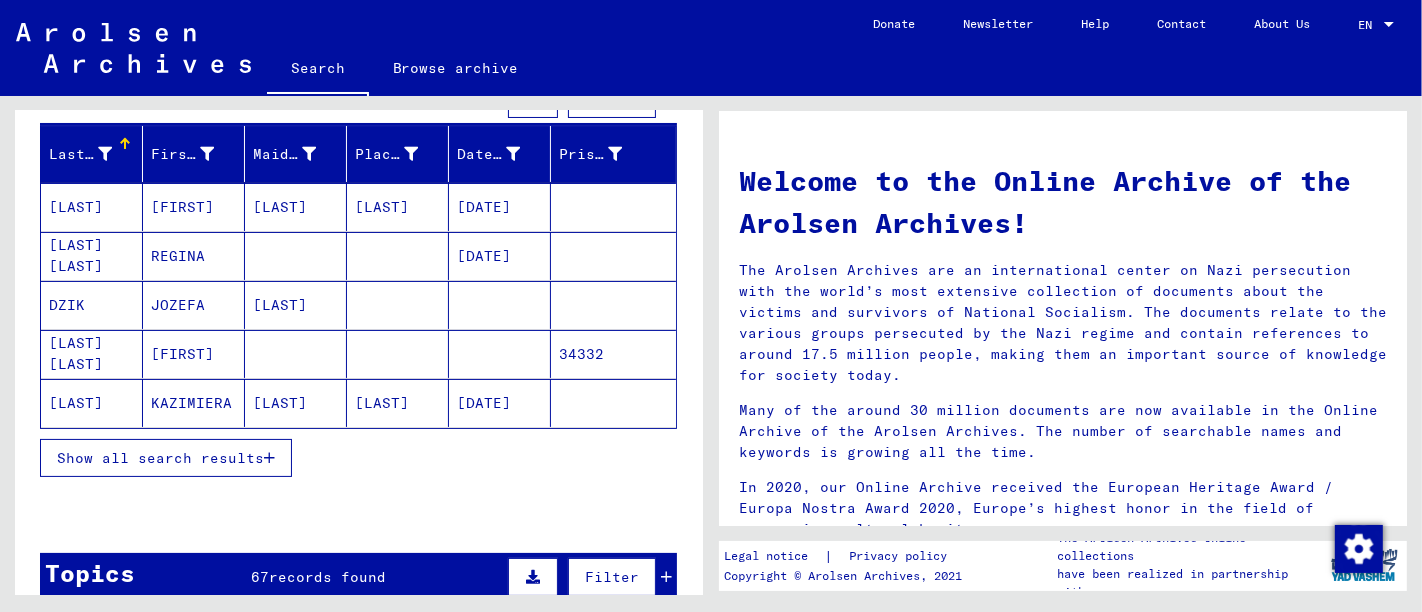 click on "Show all search results" at bounding box center (166, 458) 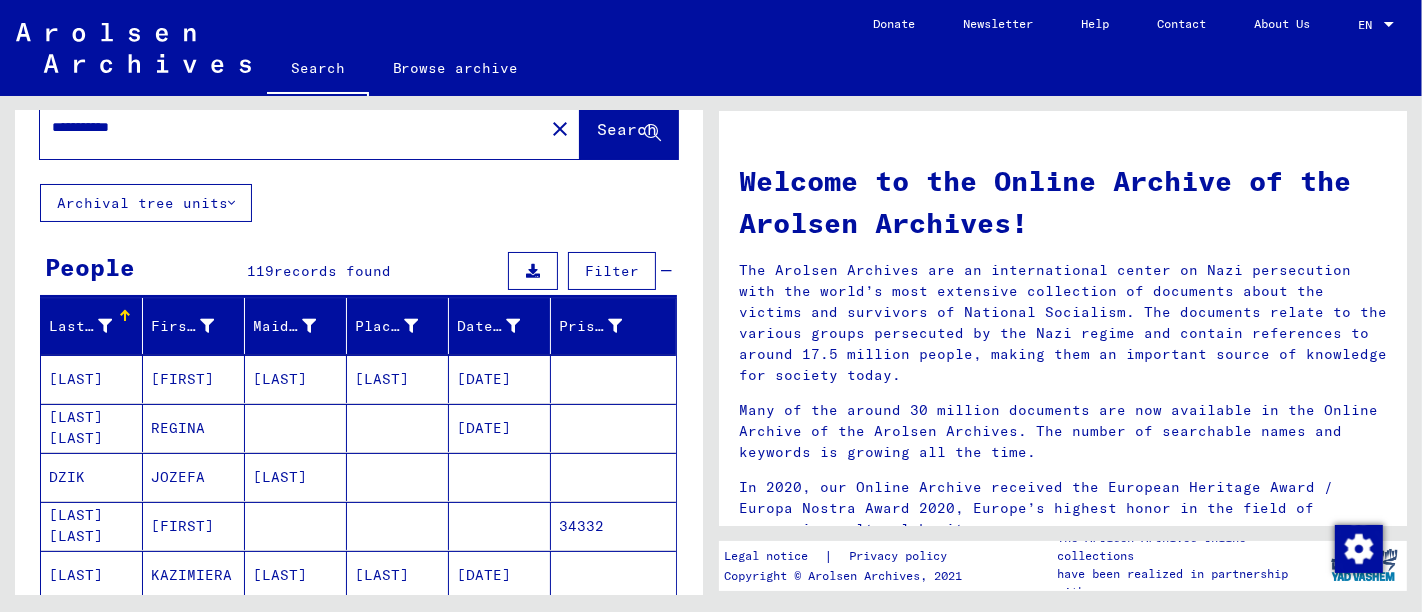 scroll, scrollTop: 0, scrollLeft: 0, axis: both 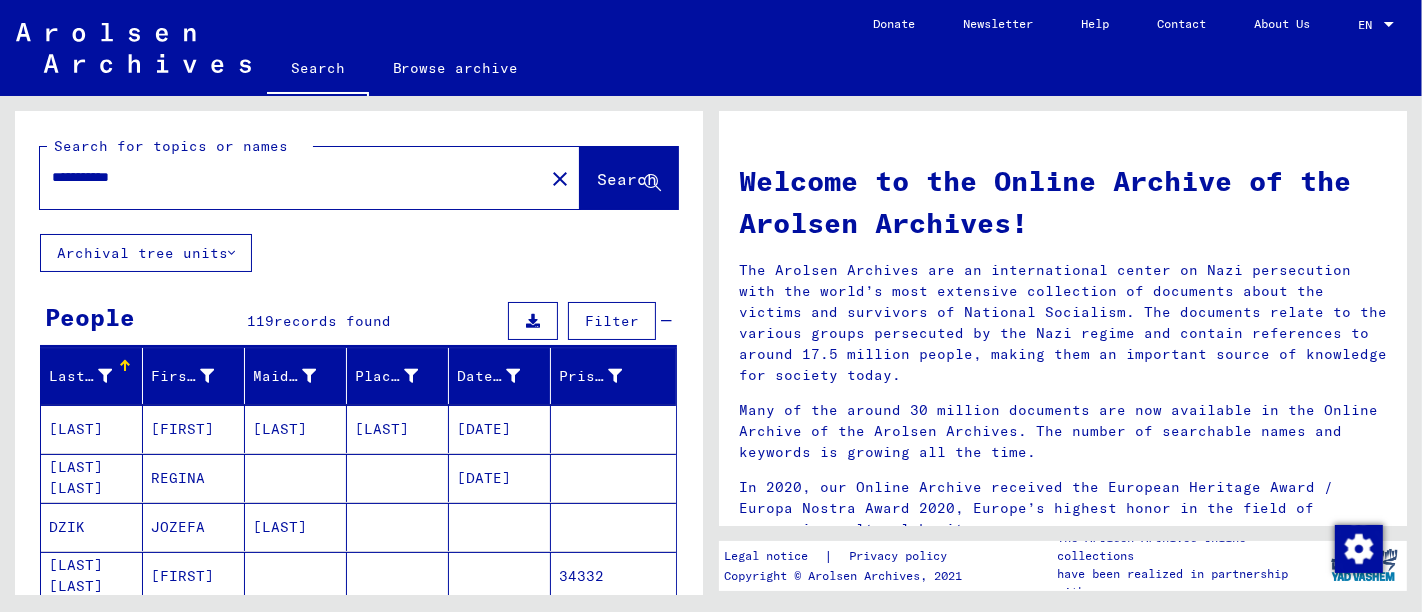 click on "First Name" at bounding box center [197, 376] 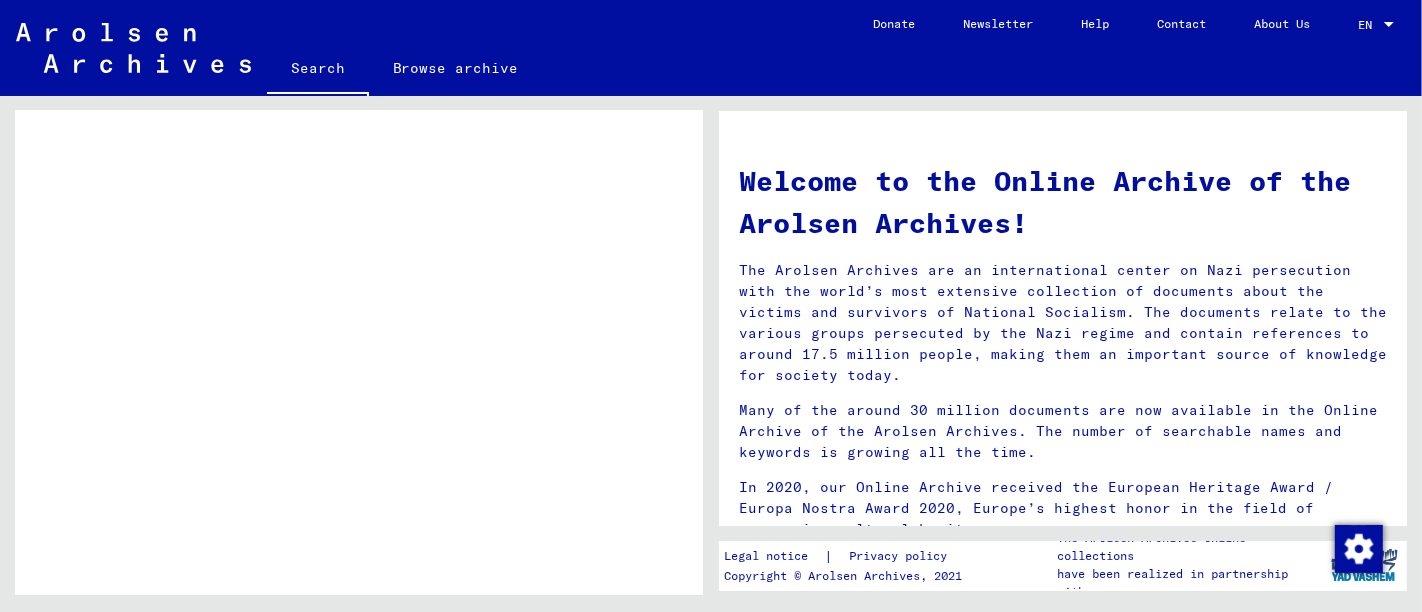 scroll, scrollTop: 152, scrollLeft: 0, axis: vertical 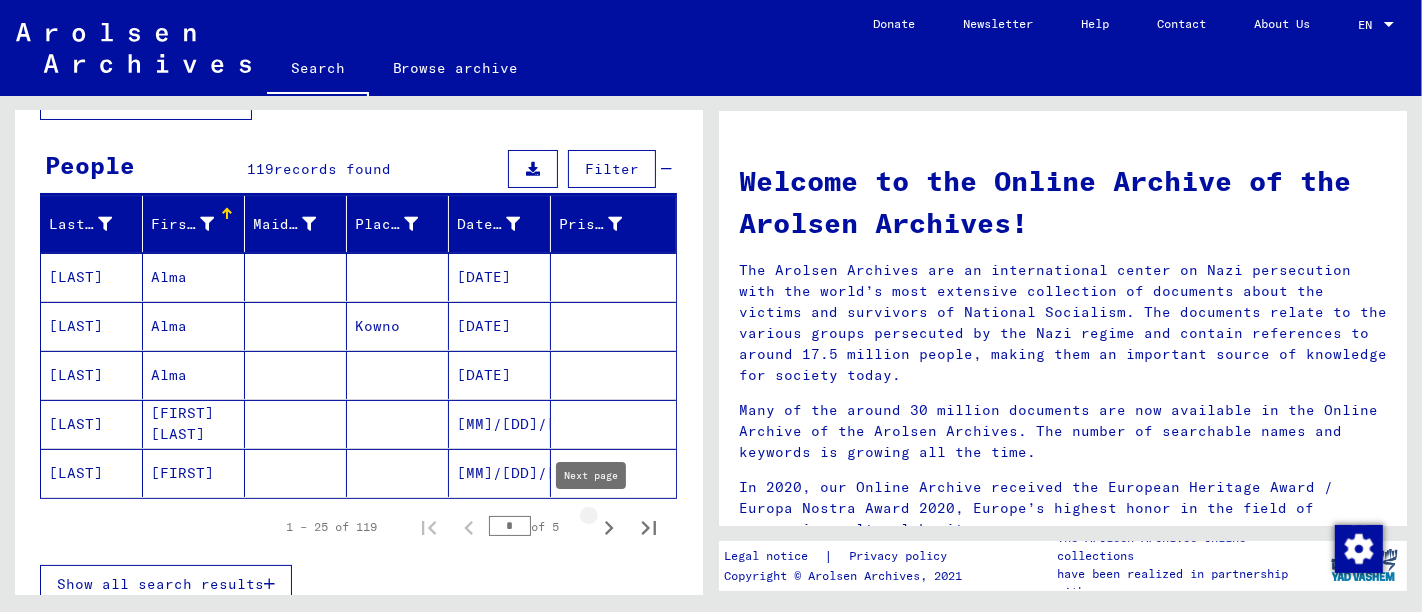 click 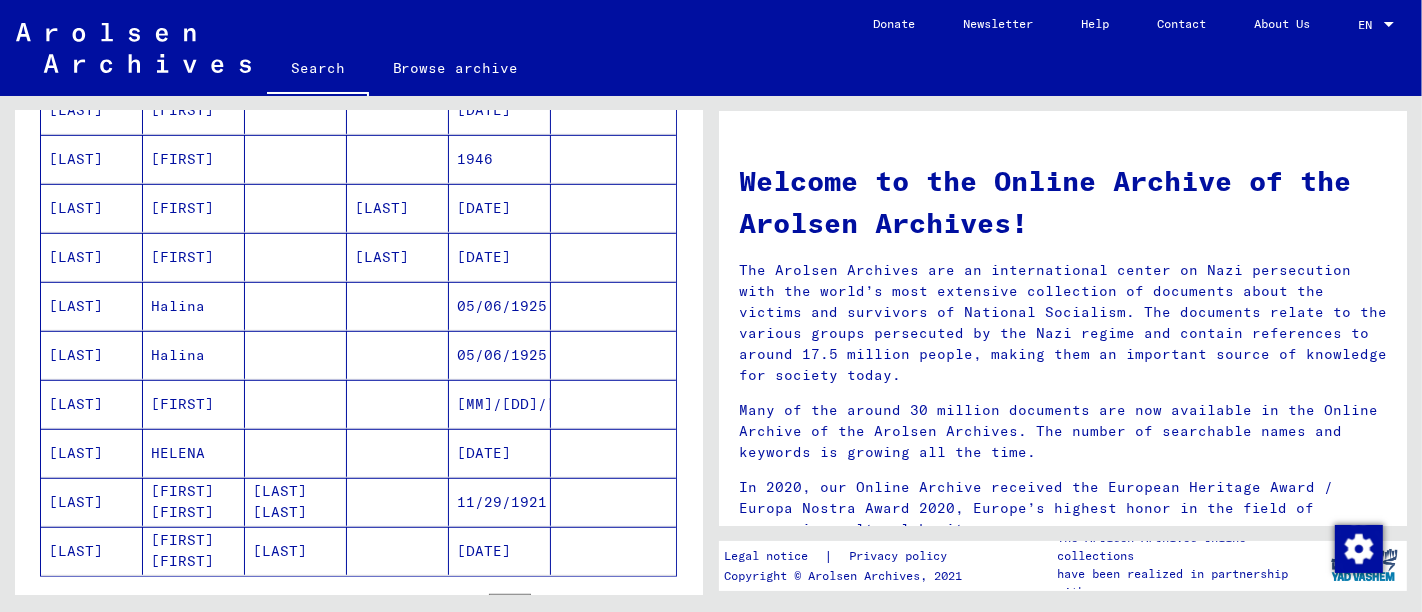 scroll, scrollTop: 1152, scrollLeft: 0, axis: vertical 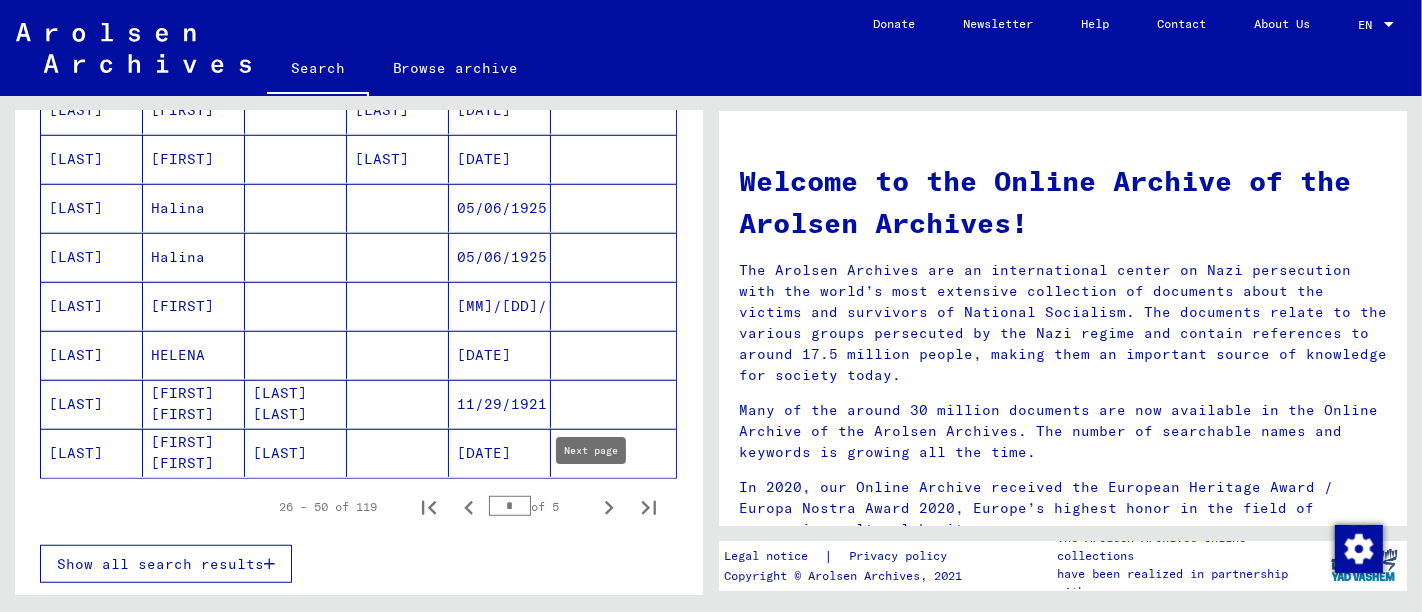 click 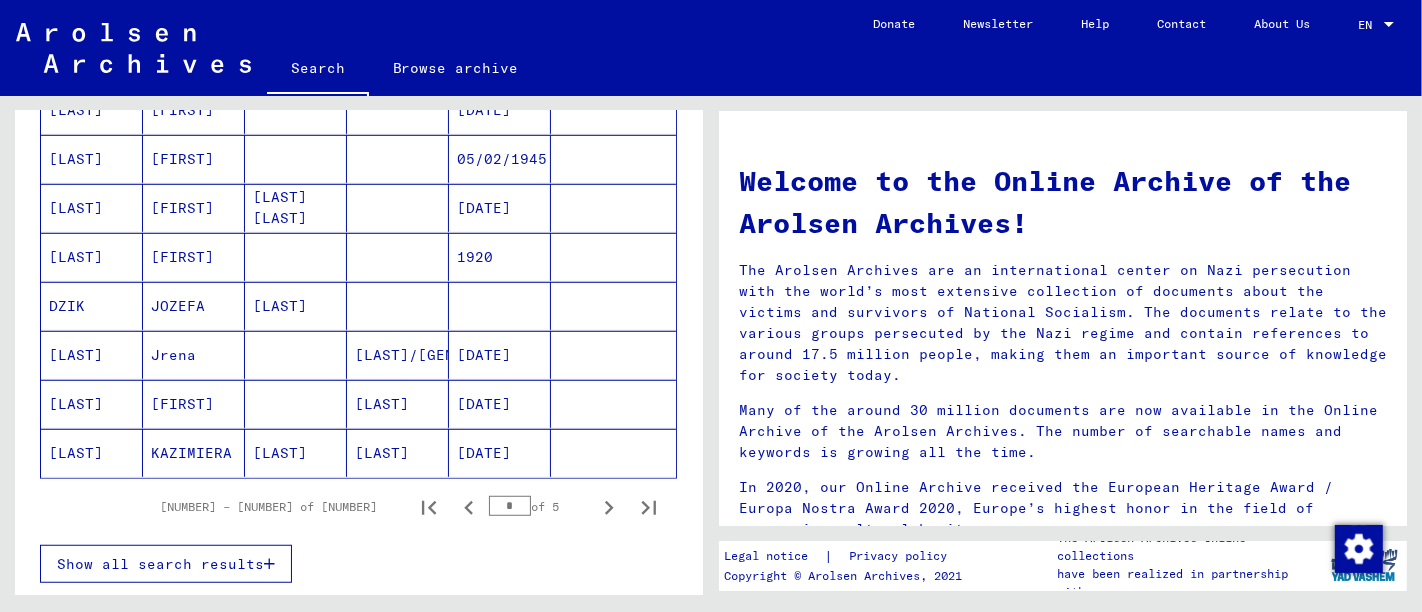 click 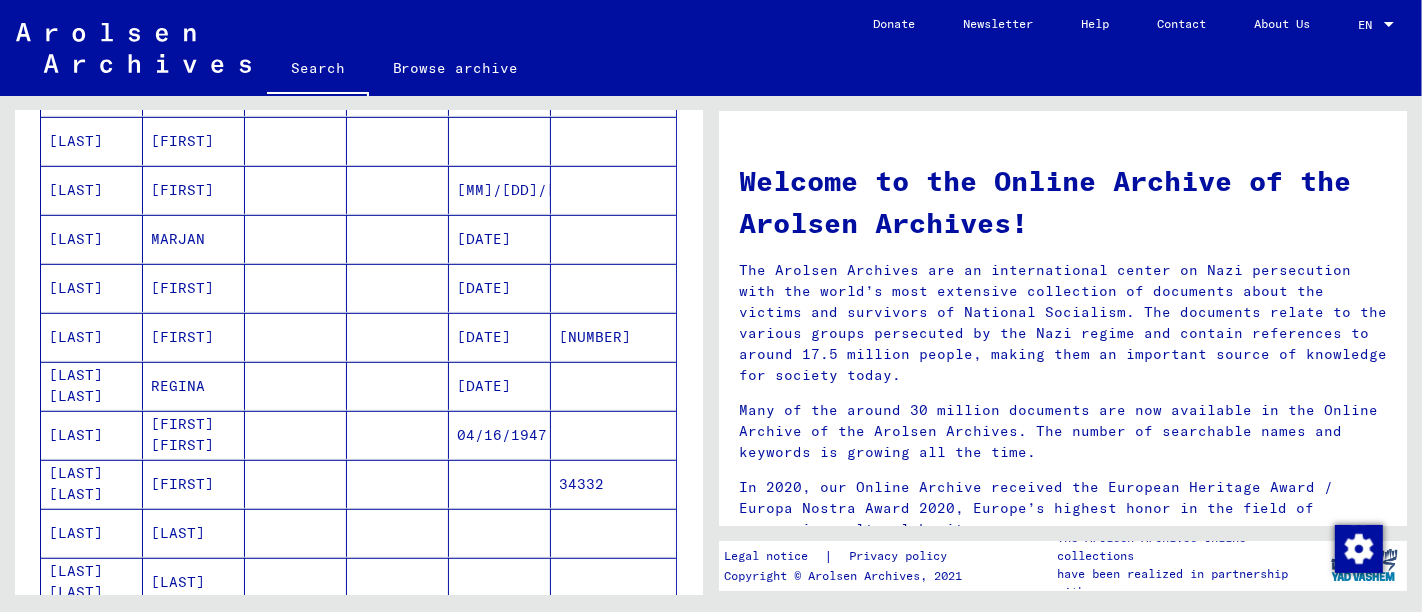 scroll, scrollTop: 1152, scrollLeft: 0, axis: vertical 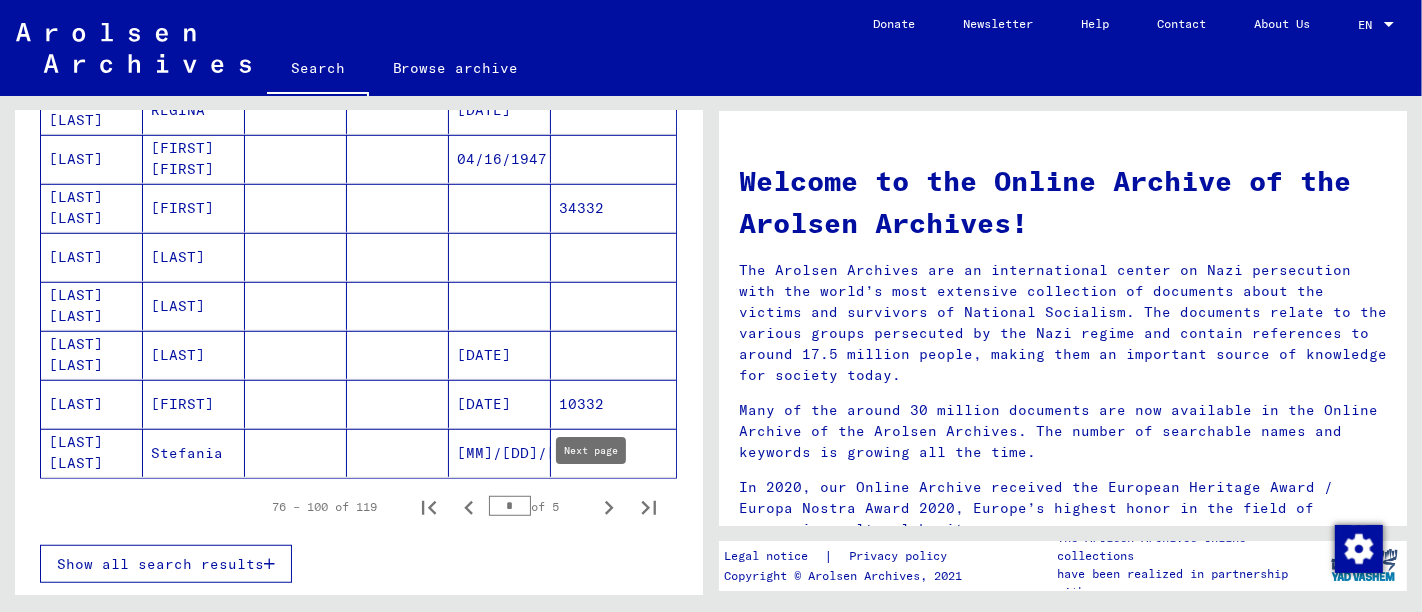 click 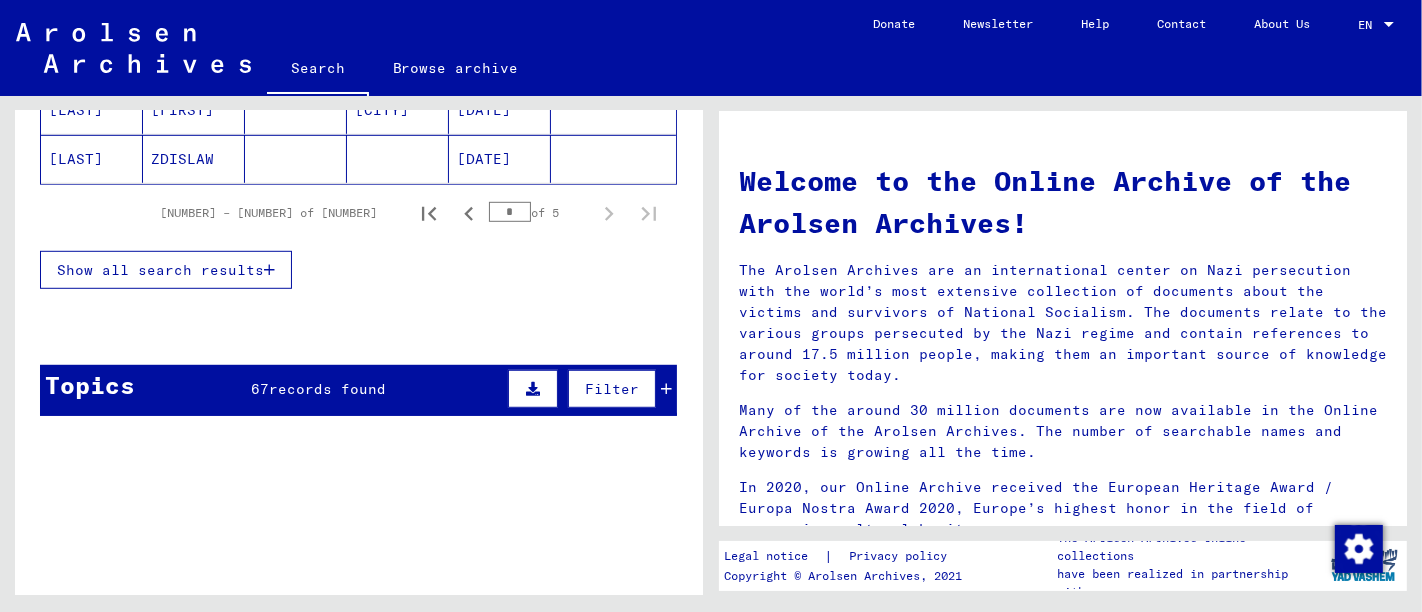 scroll, scrollTop: 485, scrollLeft: 0, axis: vertical 